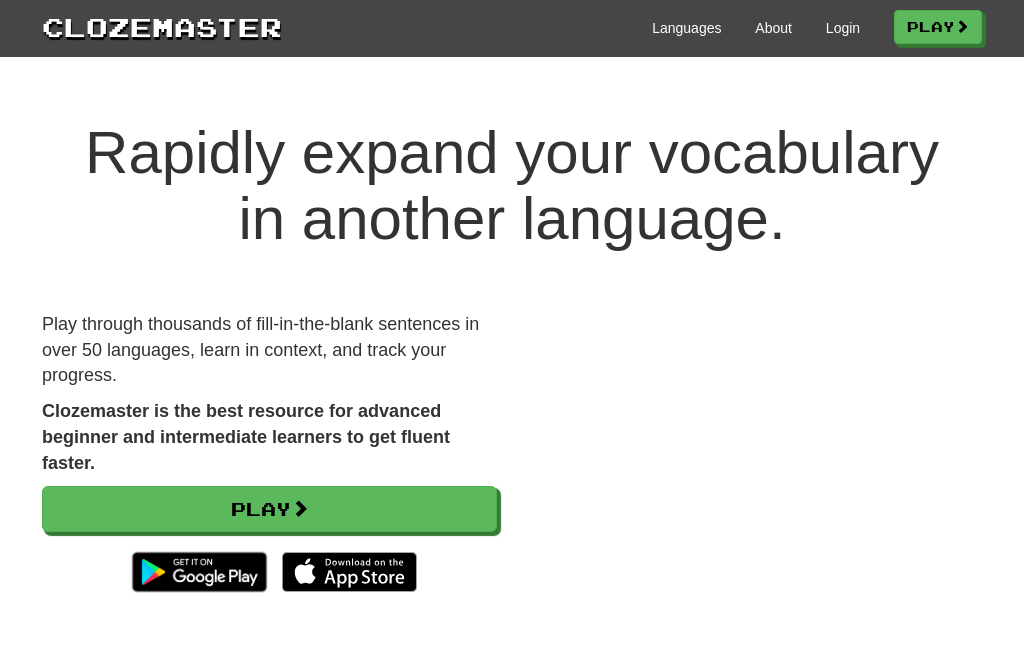 scroll, scrollTop: 0, scrollLeft: 0, axis: both 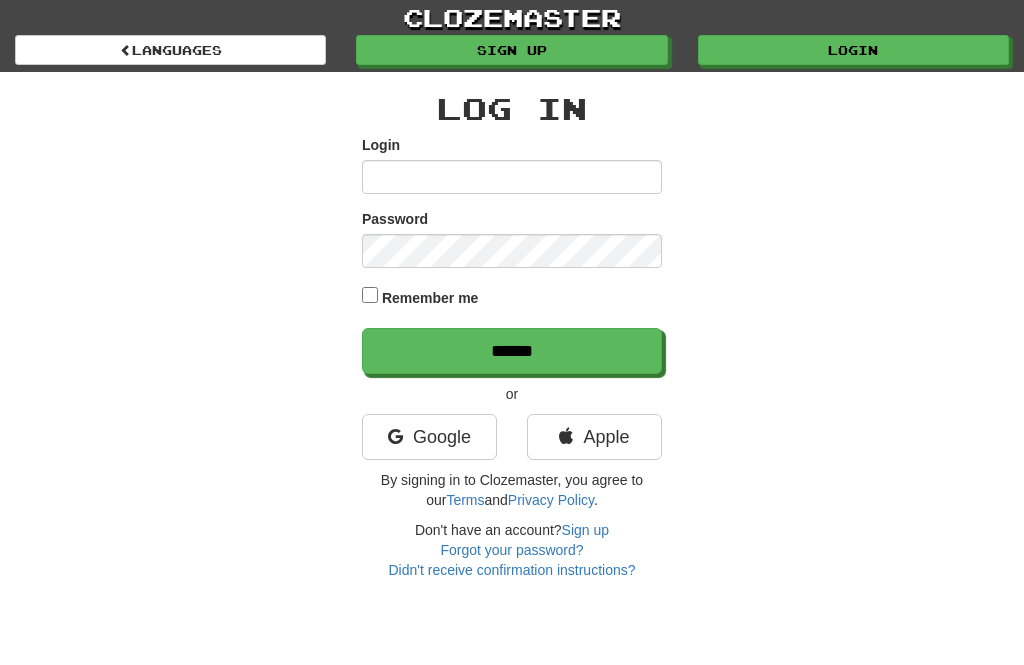 click on "Google" at bounding box center (429, 437) 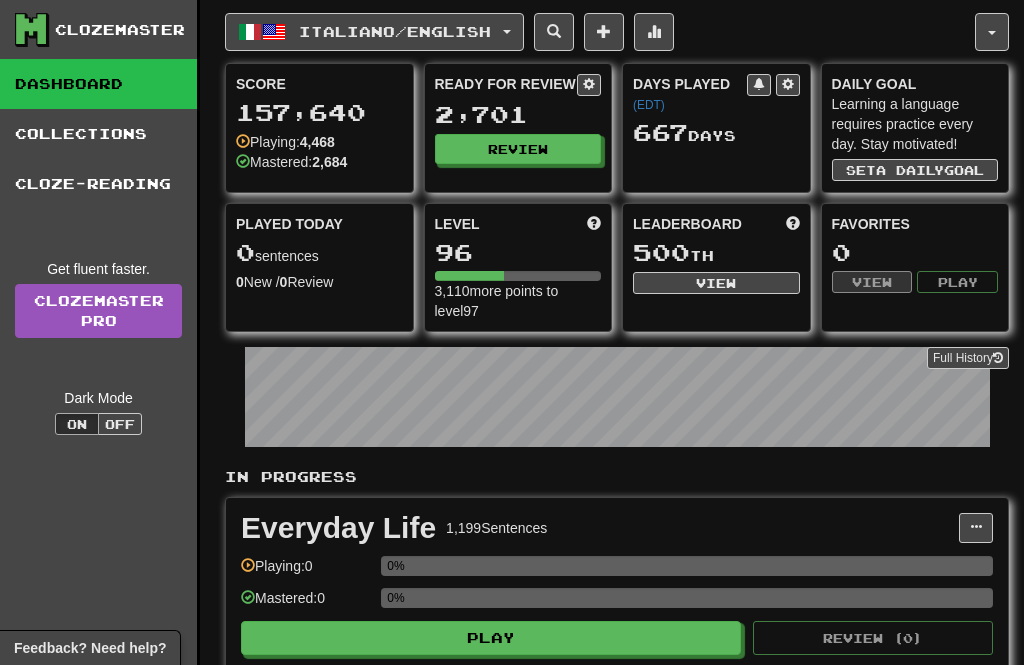 scroll, scrollTop: 0, scrollLeft: 0, axis: both 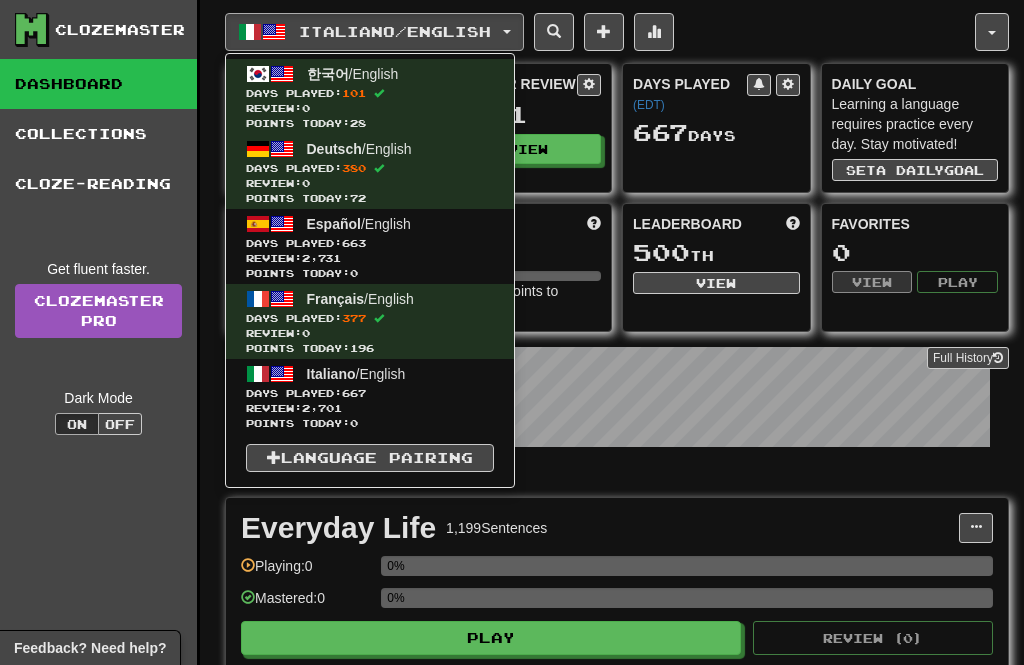 click on "Review:  2,701" at bounding box center (370, 408) 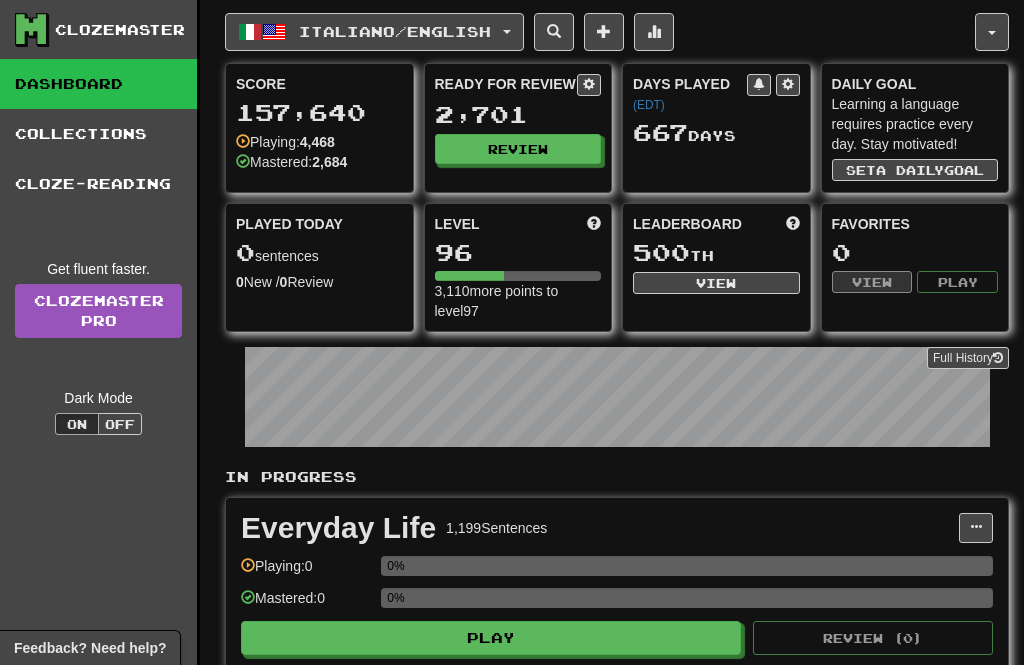 scroll, scrollTop: 0, scrollLeft: 0, axis: both 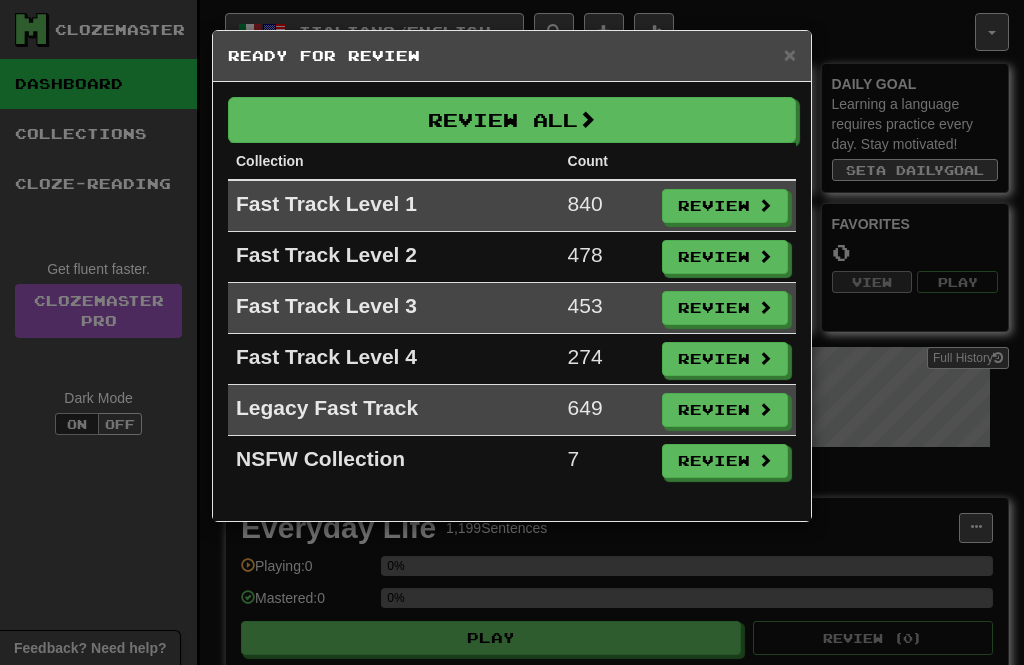 click on "Review All" at bounding box center [512, 120] 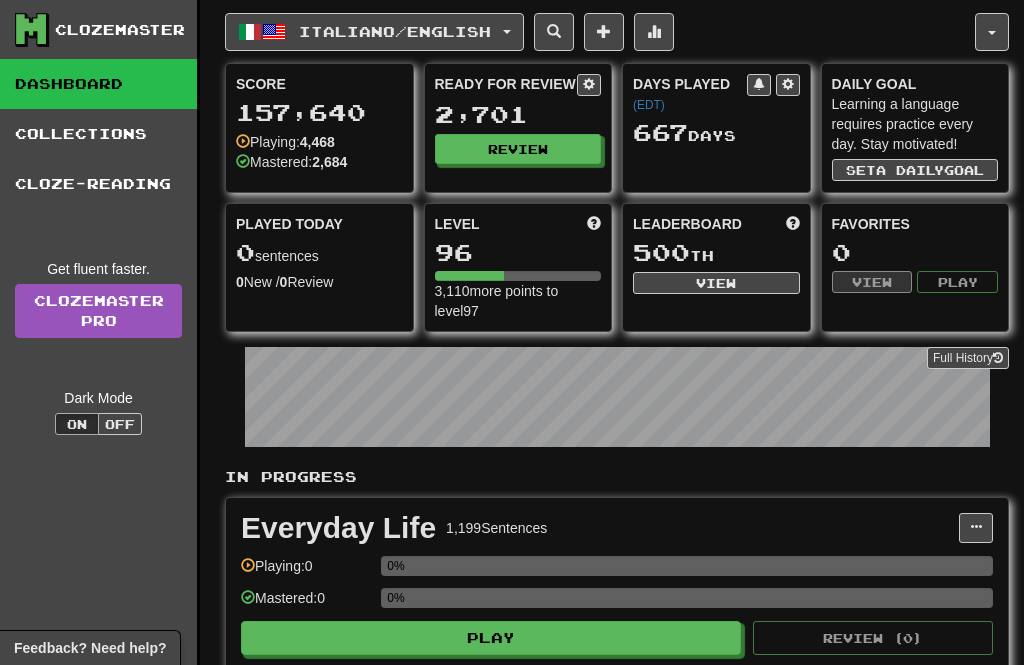 select on "**" 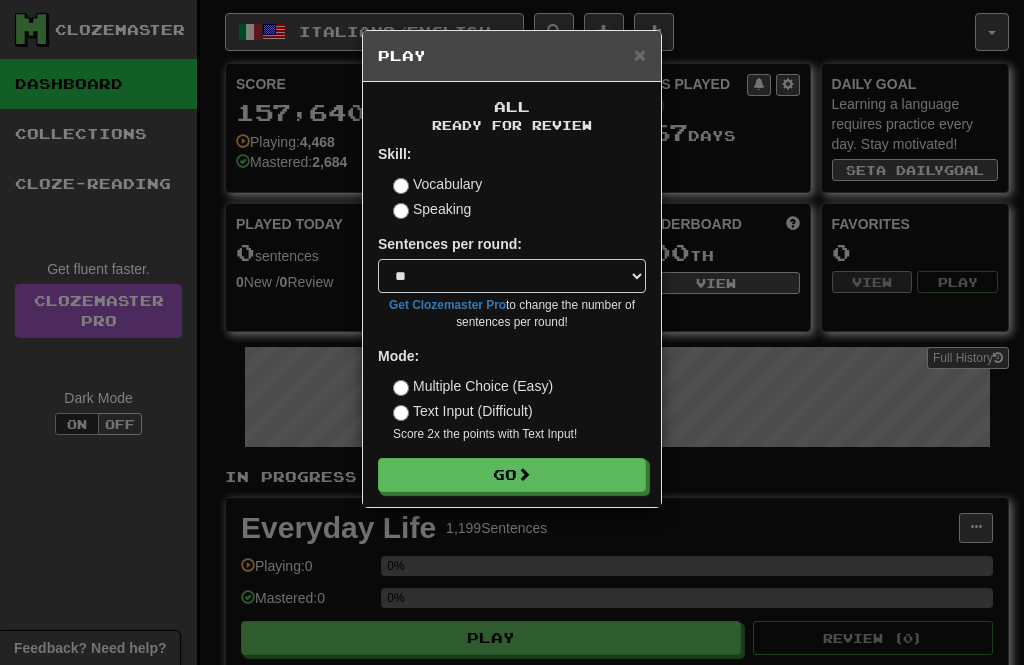 click on "Go" at bounding box center [512, 475] 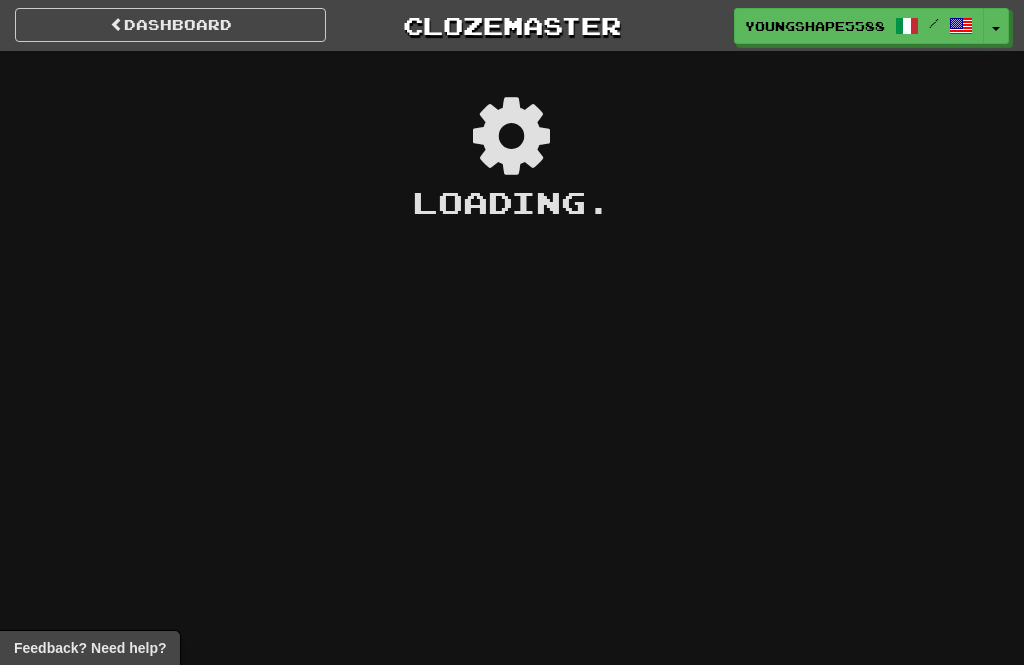 scroll, scrollTop: 0, scrollLeft: 0, axis: both 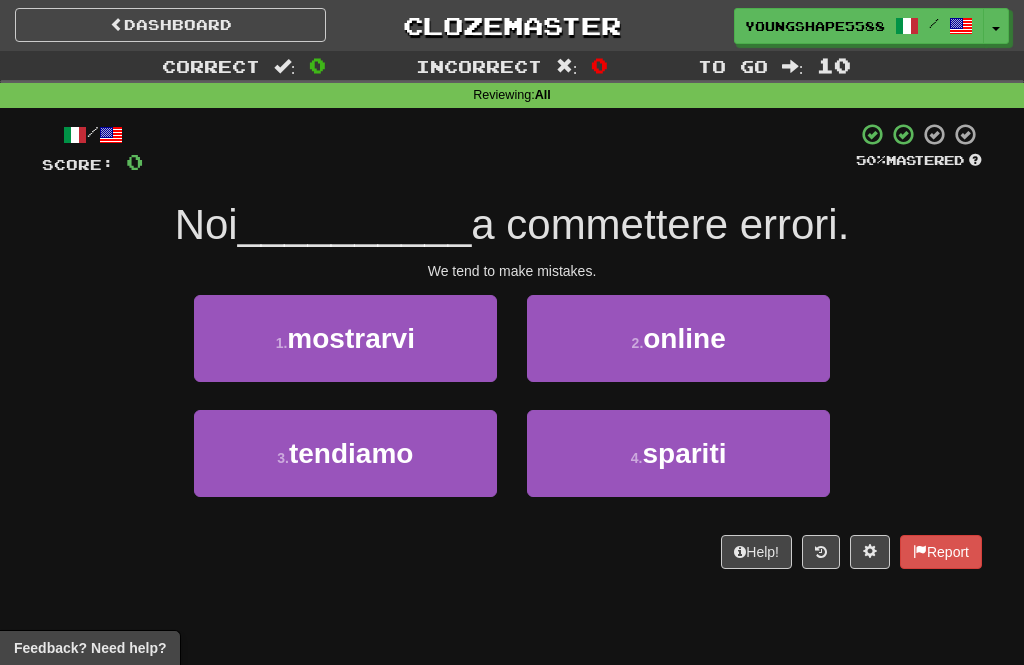 click on "3 .  tendiamo" at bounding box center [345, 453] 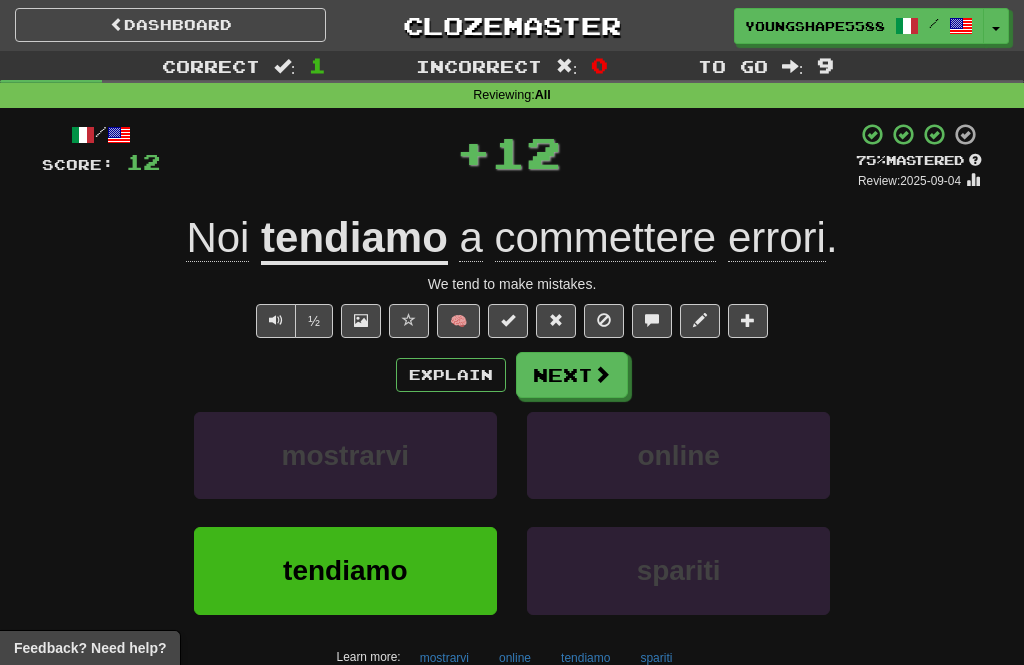 click on "Next" at bounding box center [572, 375] 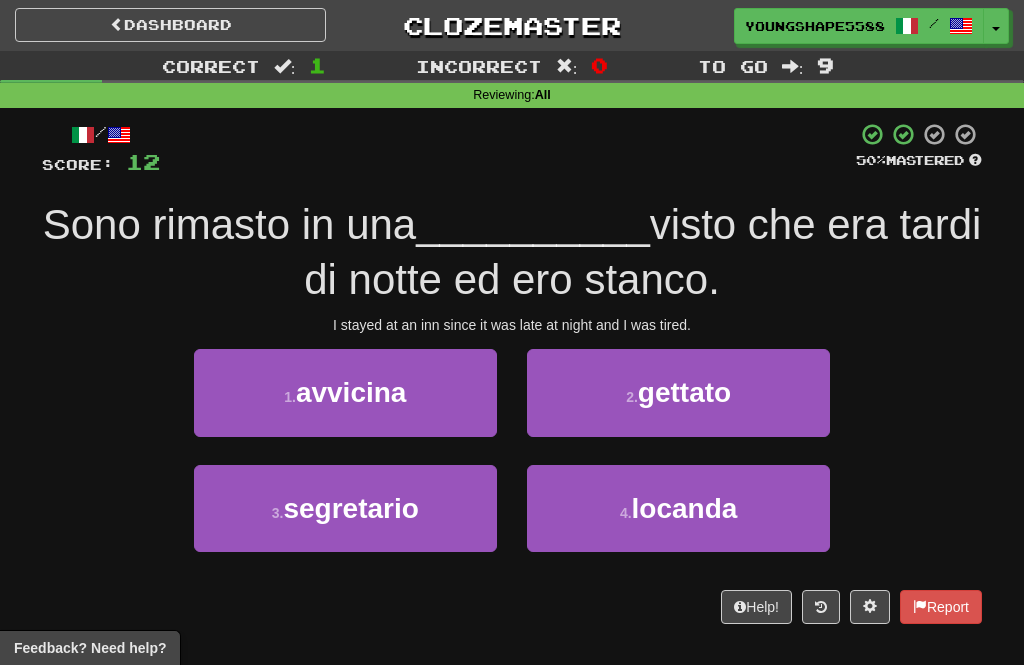 click on "1 .  avvicina" at bounding box center (345, 392) 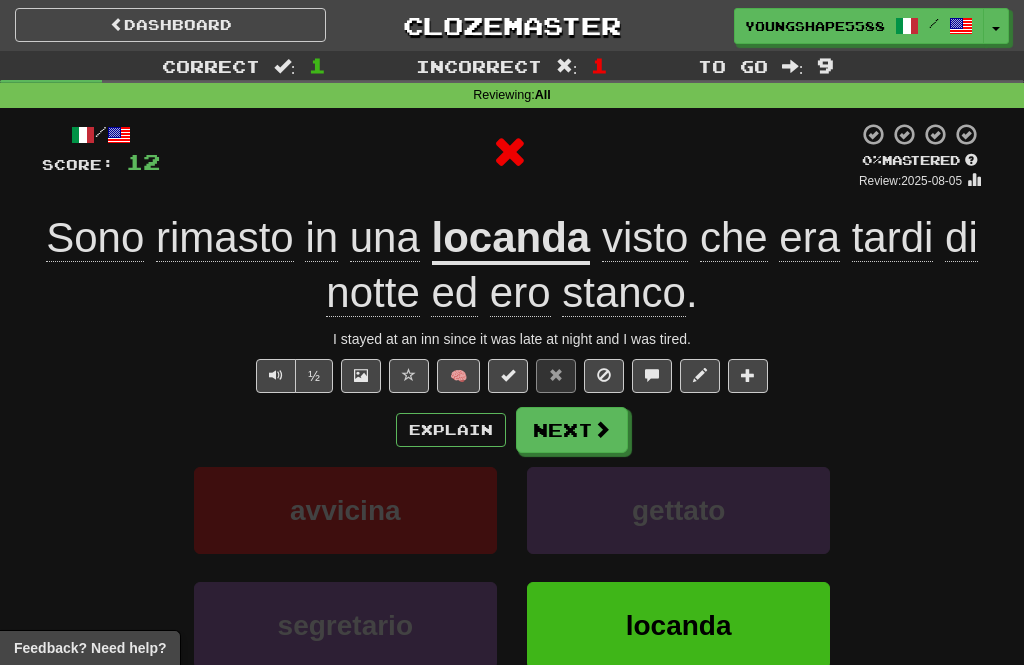 click on "Next" at bounding box center [572, 430] 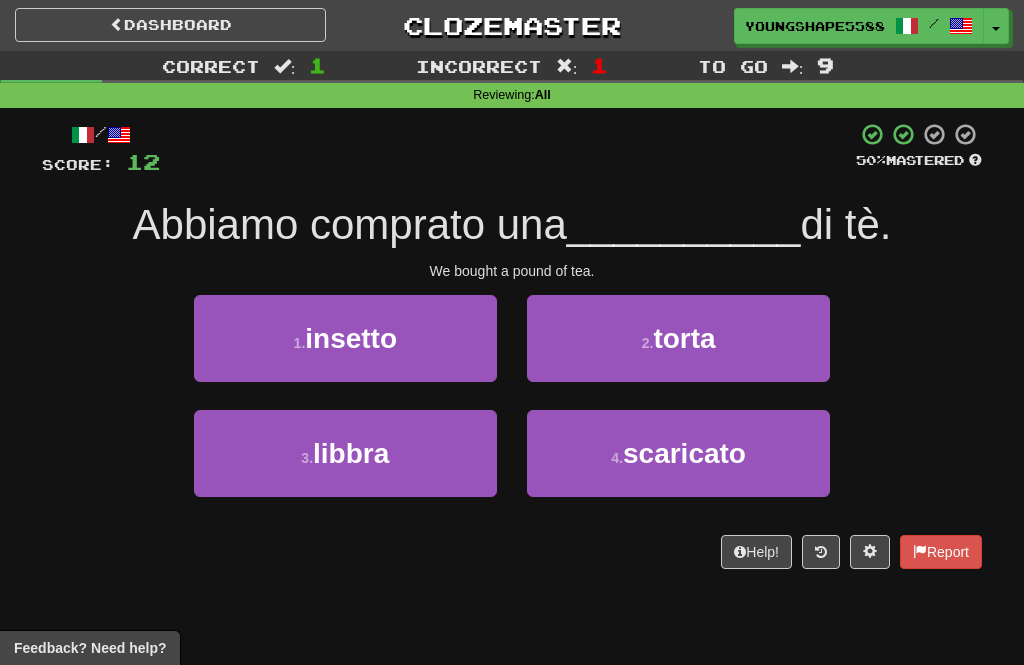 click on "3 .  libbra" at bounding box center (345, 453) 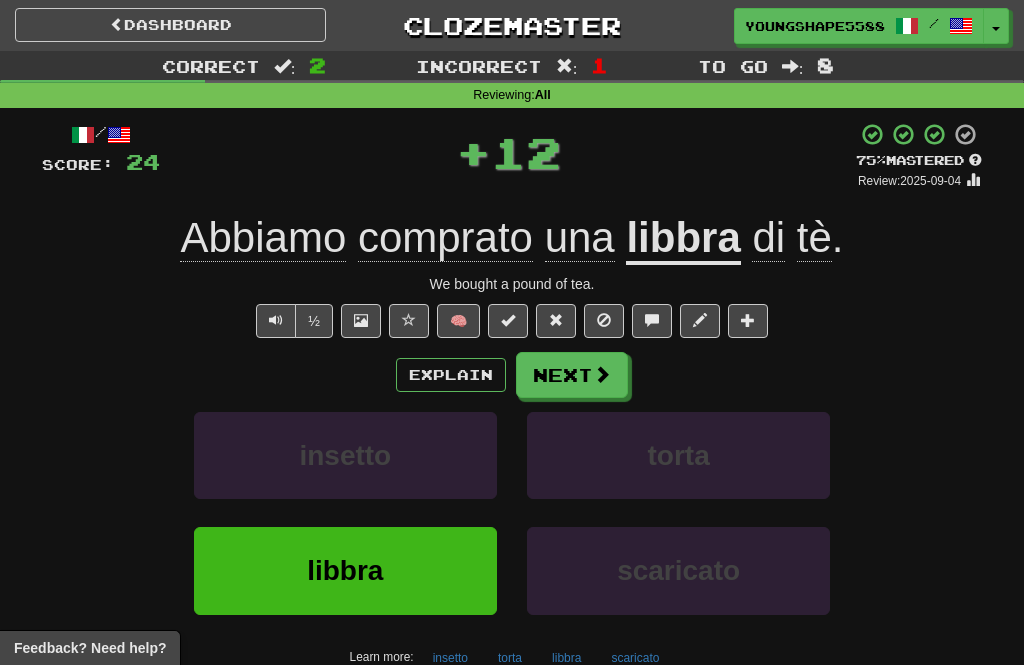 click at bounding box center [602, 374] 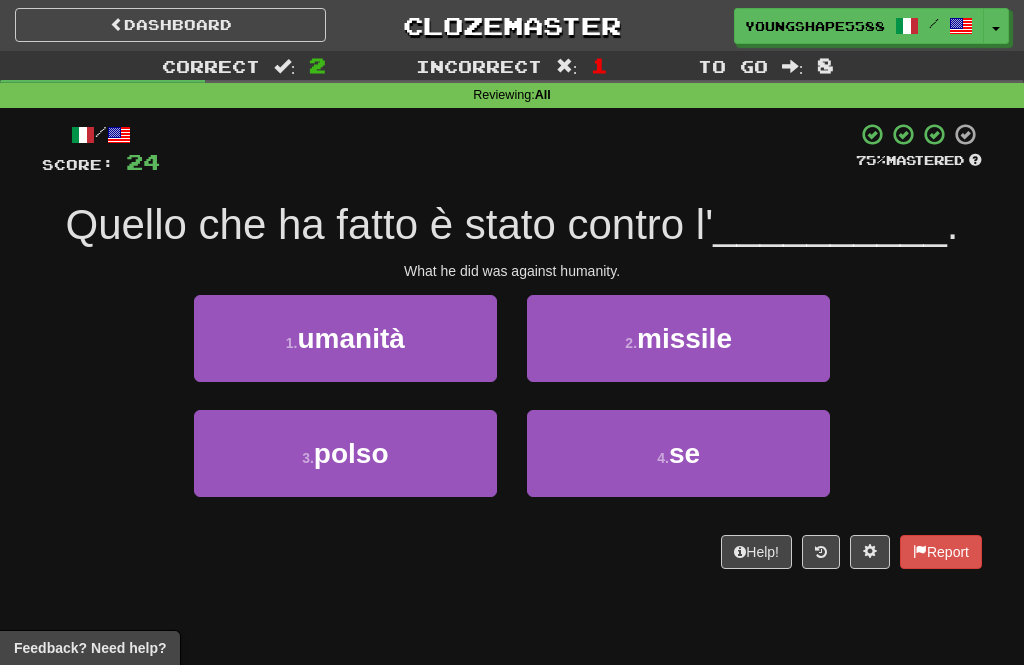 click on "1 .  umanità" at bounding box center (345, 338) 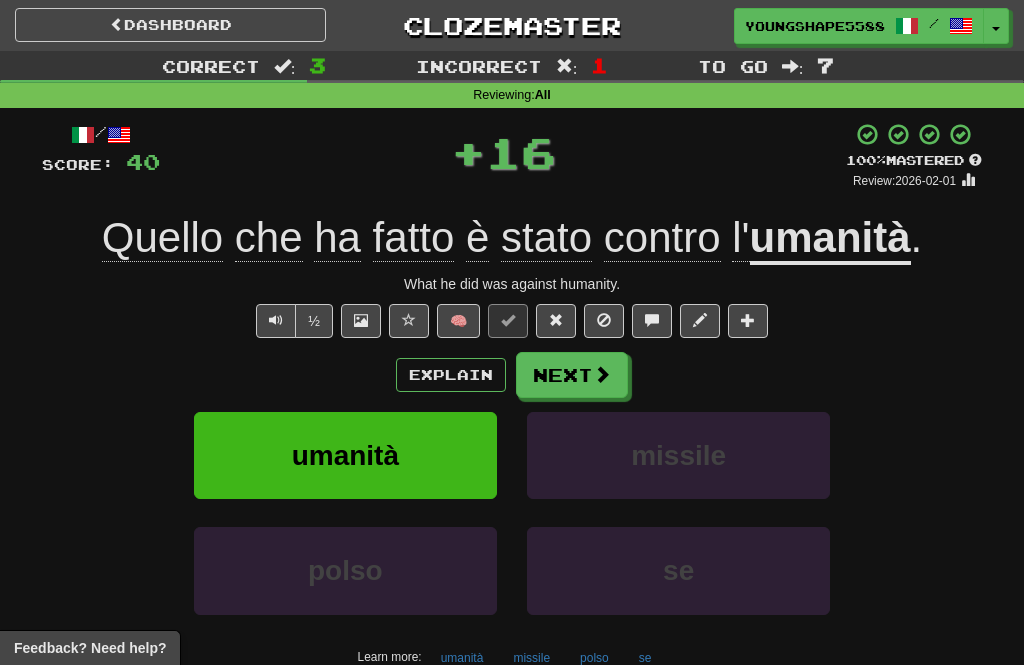 click at bounding box center [602, 374] 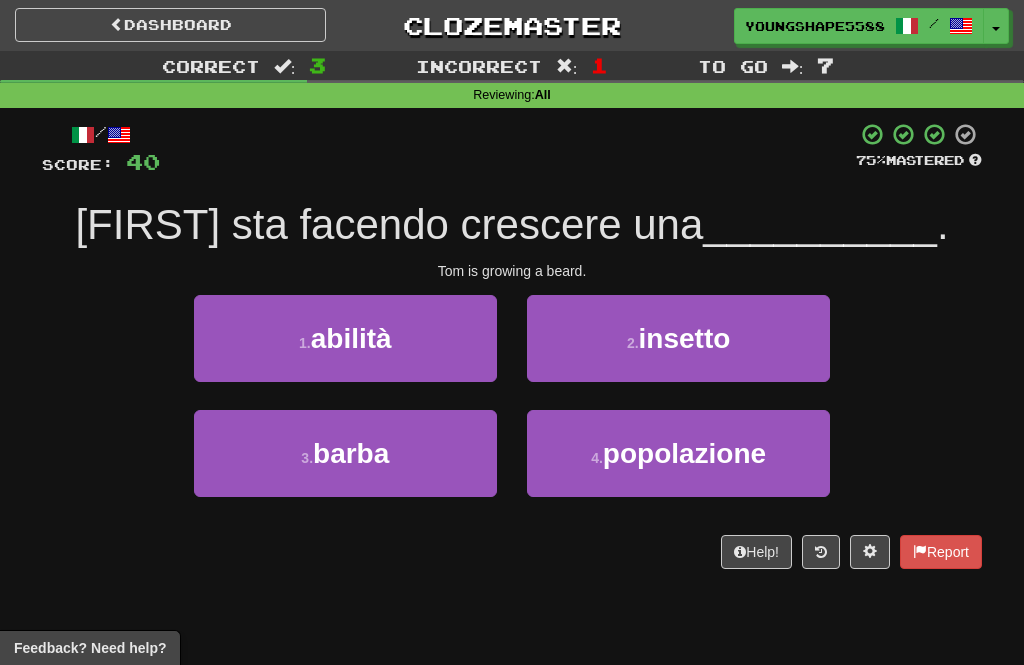 click on "3 .  barba" at bounding box center (345, 453) 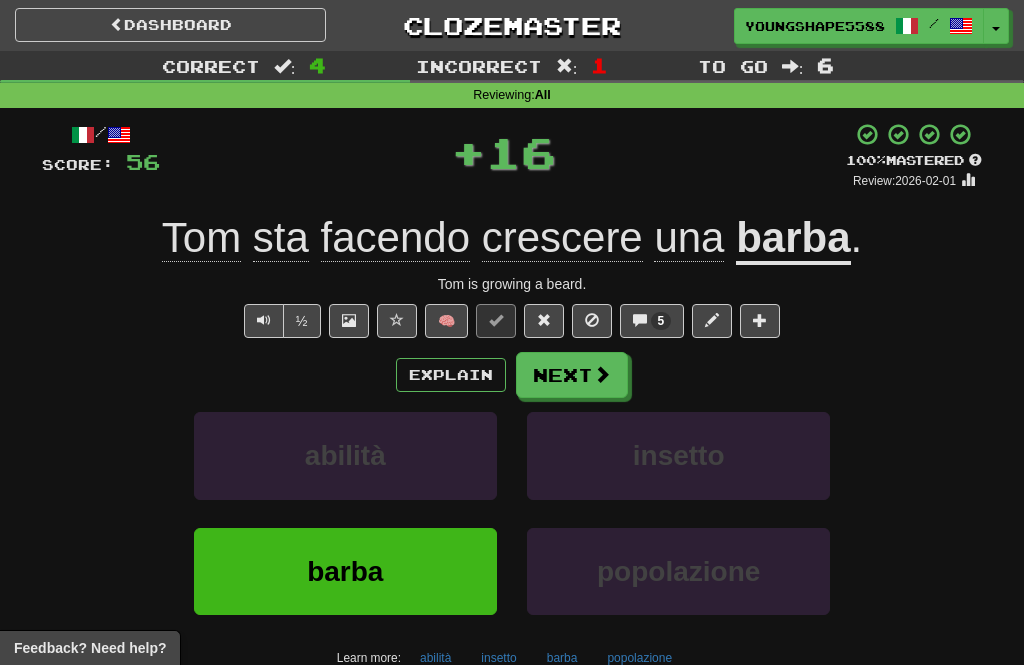 click at bounding box center (602, 374) 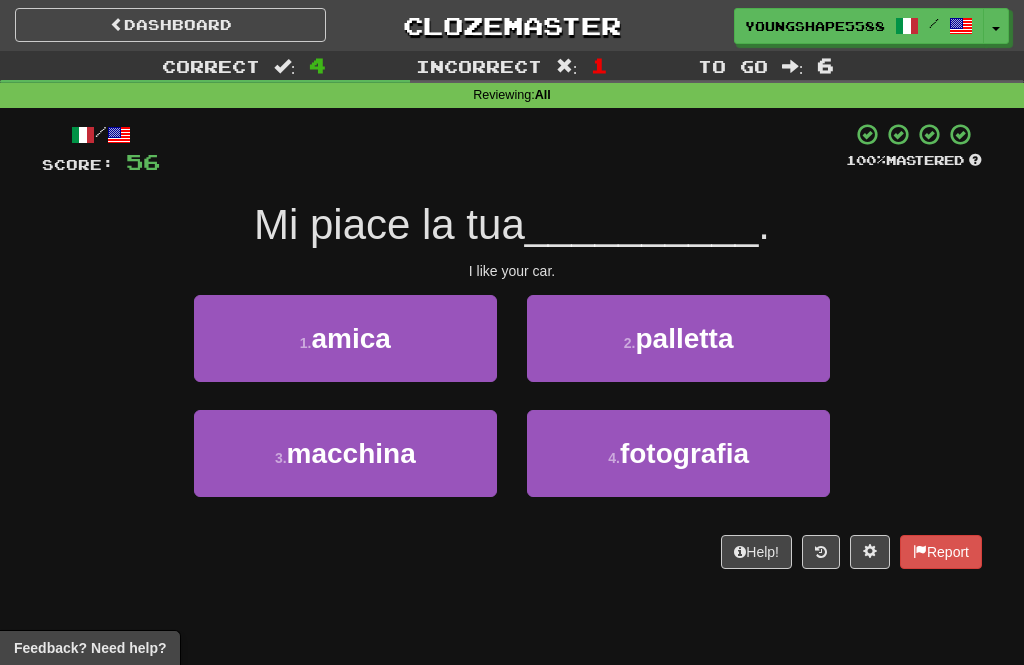 click on "3 .  macchina" at bounding box center (345, 453) 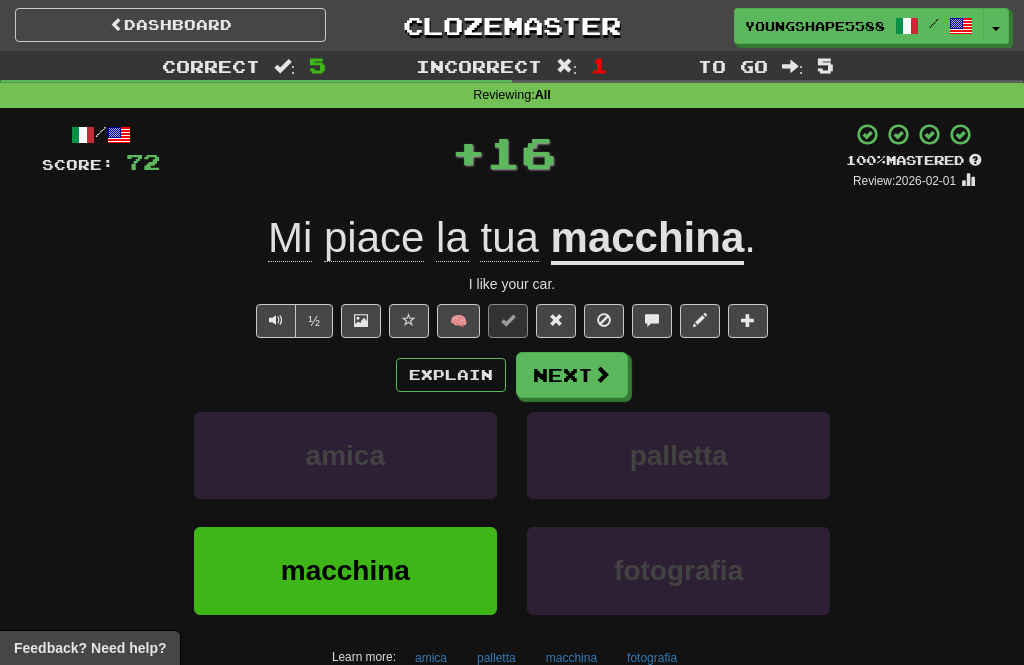 click on "Next" at bounding box center (572, 375) 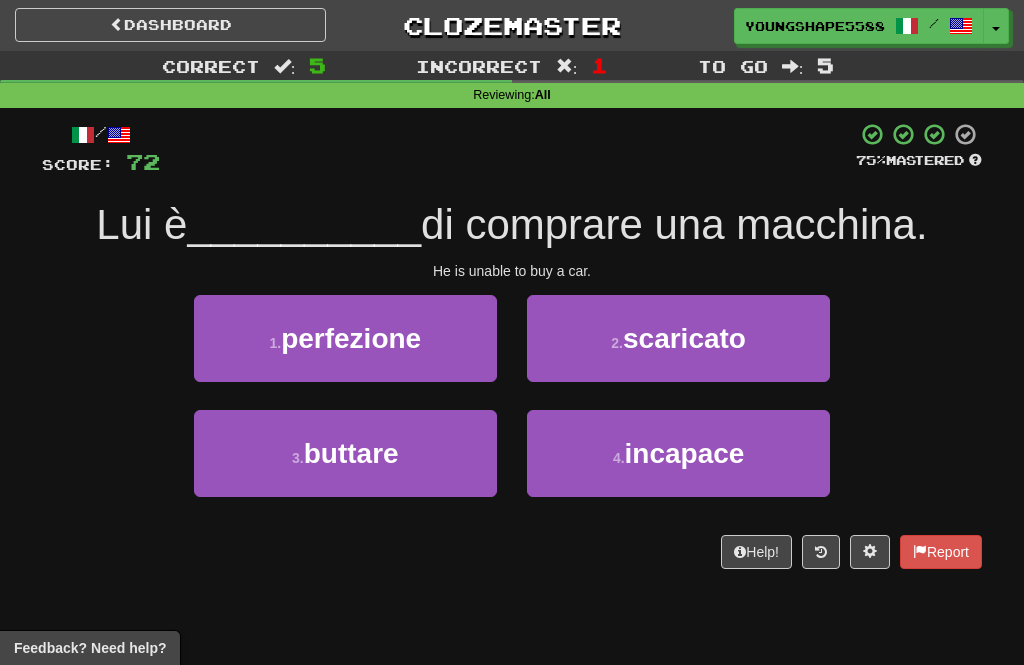 click on "incapace" at bounding box center (685, 453) 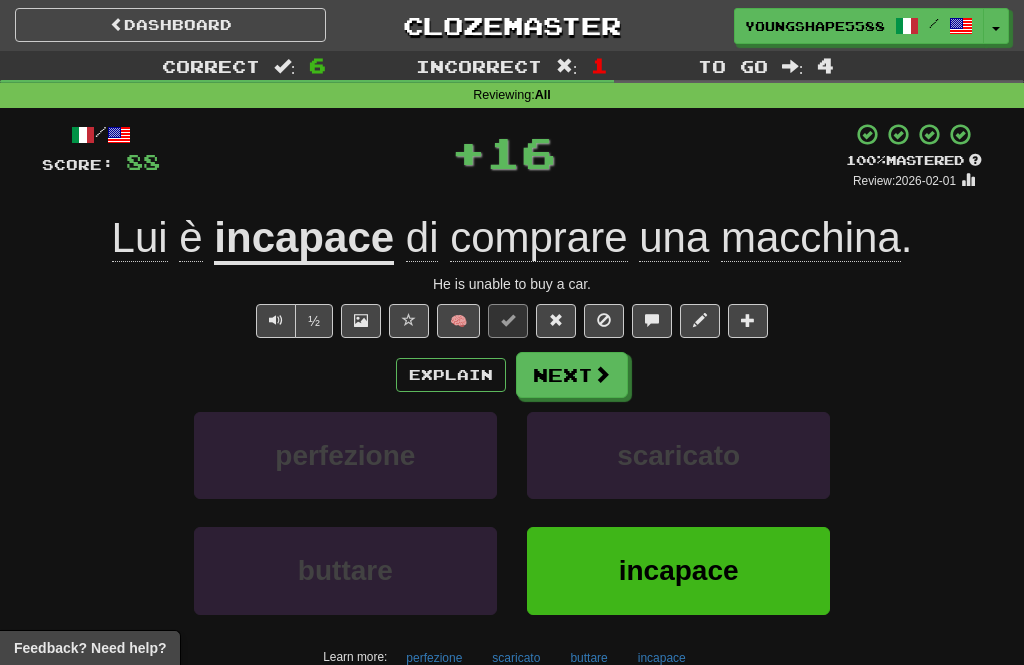 click on "Next" at bounding box center (572, 375) 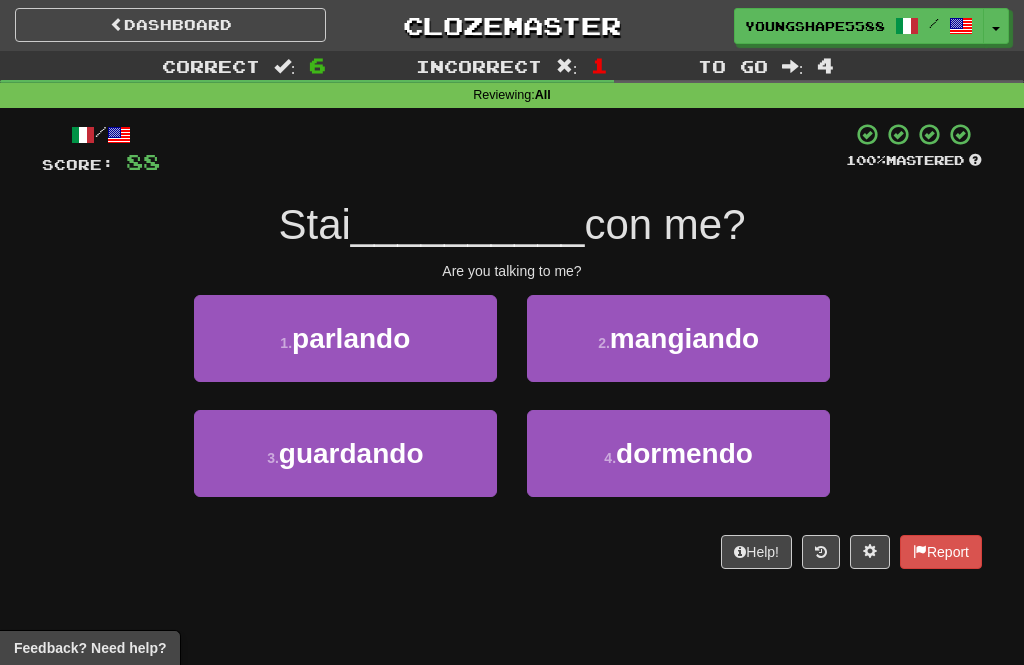click on "1 .  parlando" at bounding box center [345, 338] 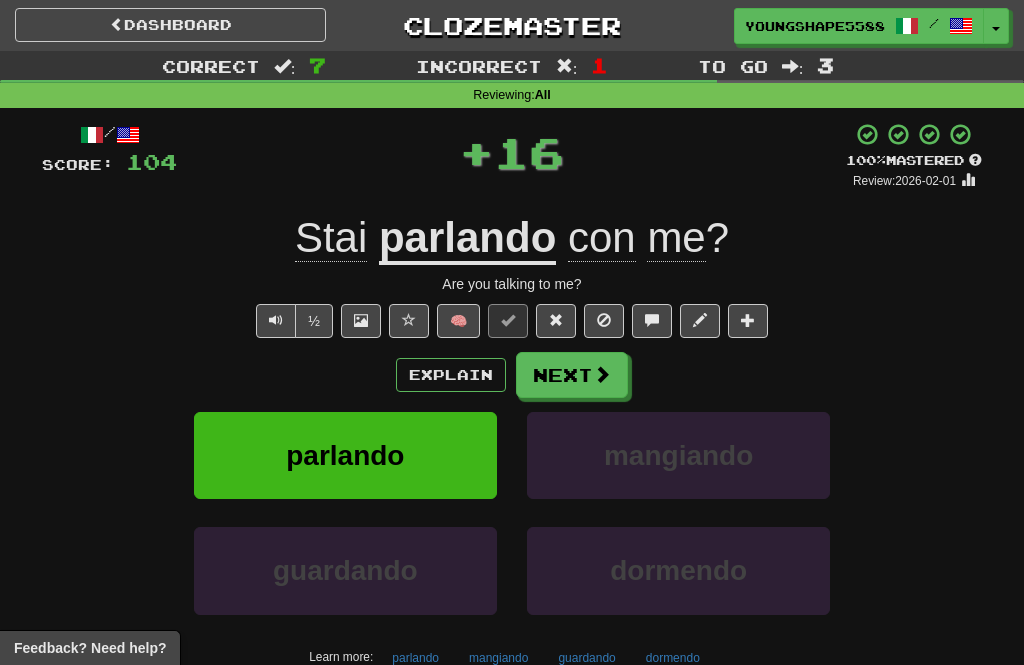 click at bounding box center [602, 374] 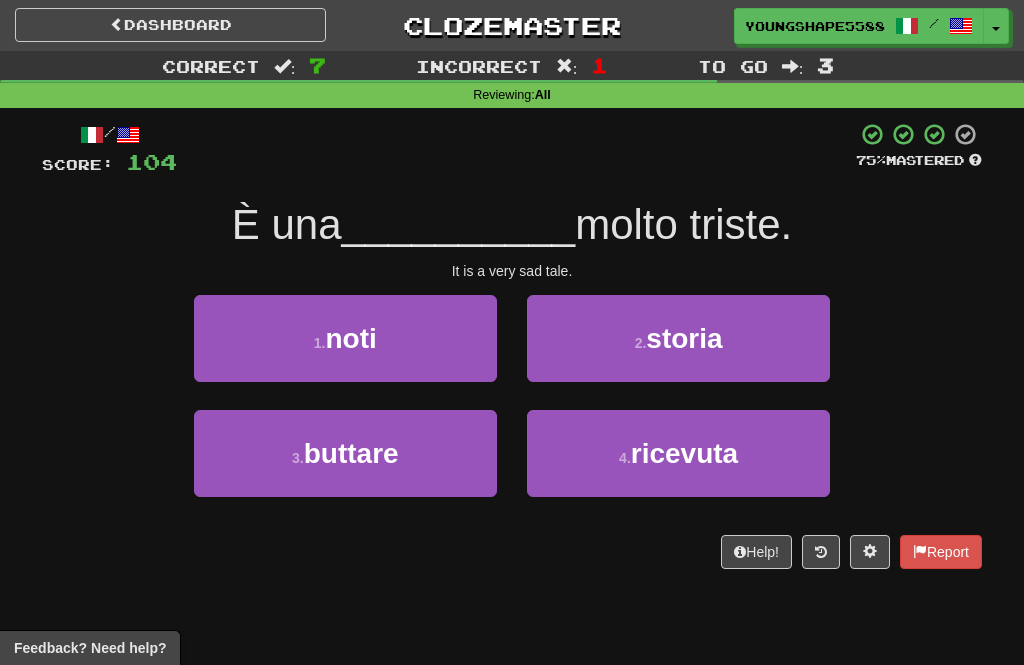 click on "storia" at bounding box center [684, 338] 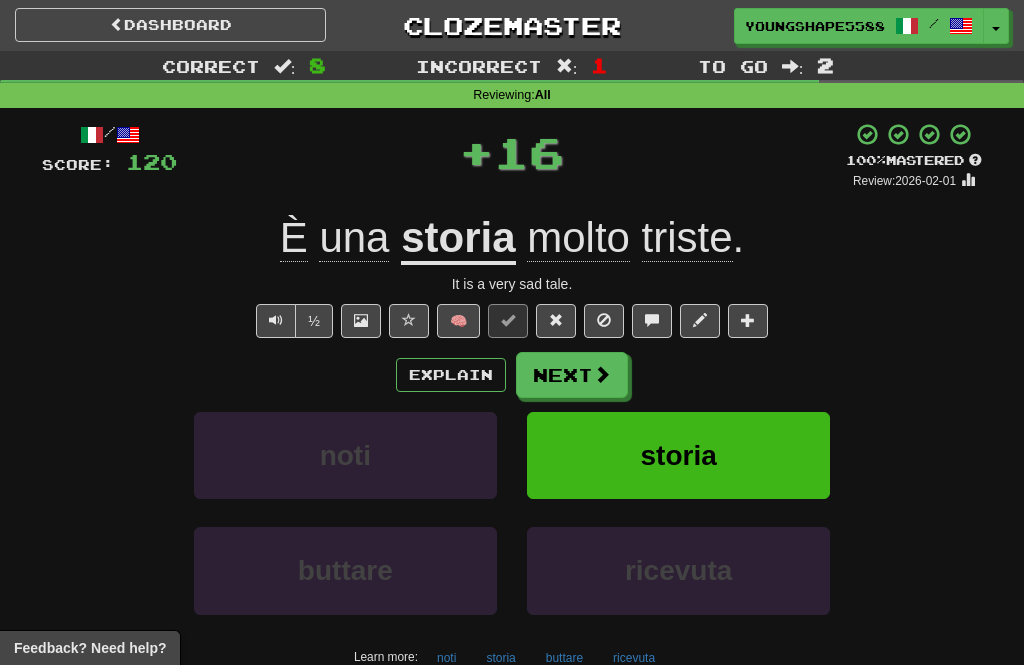 click on "Next" at bounding box center (572, 375) 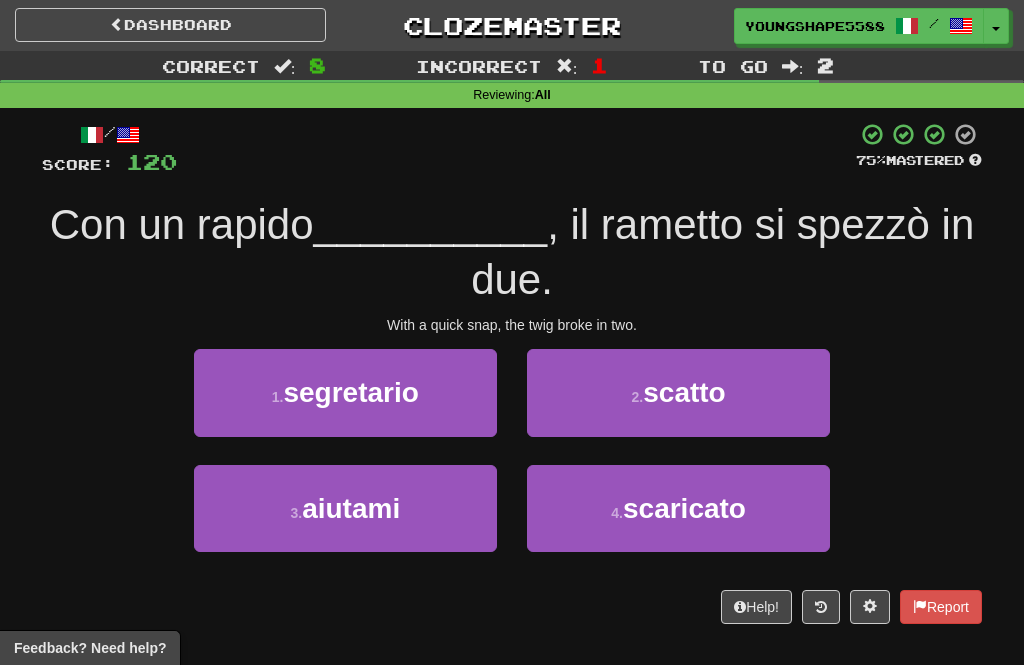 click on "2 ." at bounding box center [638, 397] 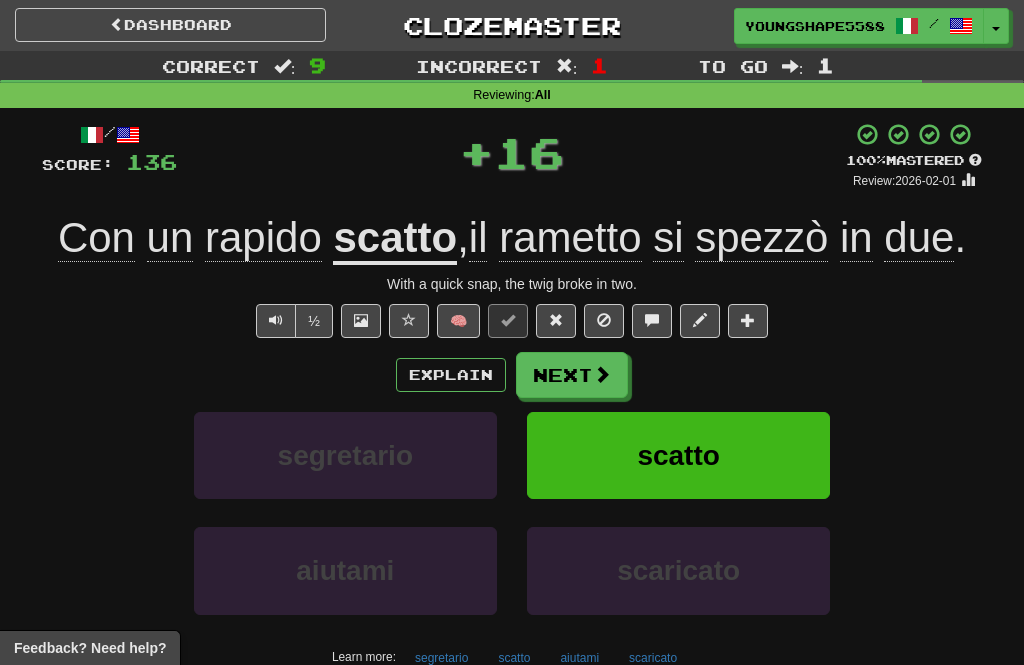 click on "Next" at bounding box center [572, 375] 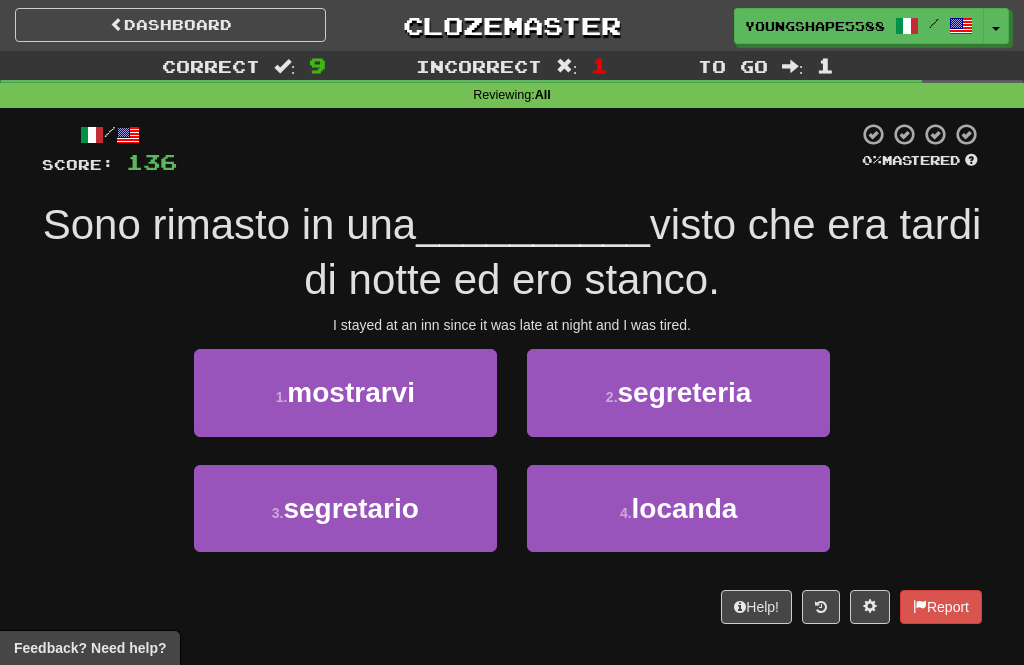 click on "4 .  locanda" at bounding box center (678, 508) 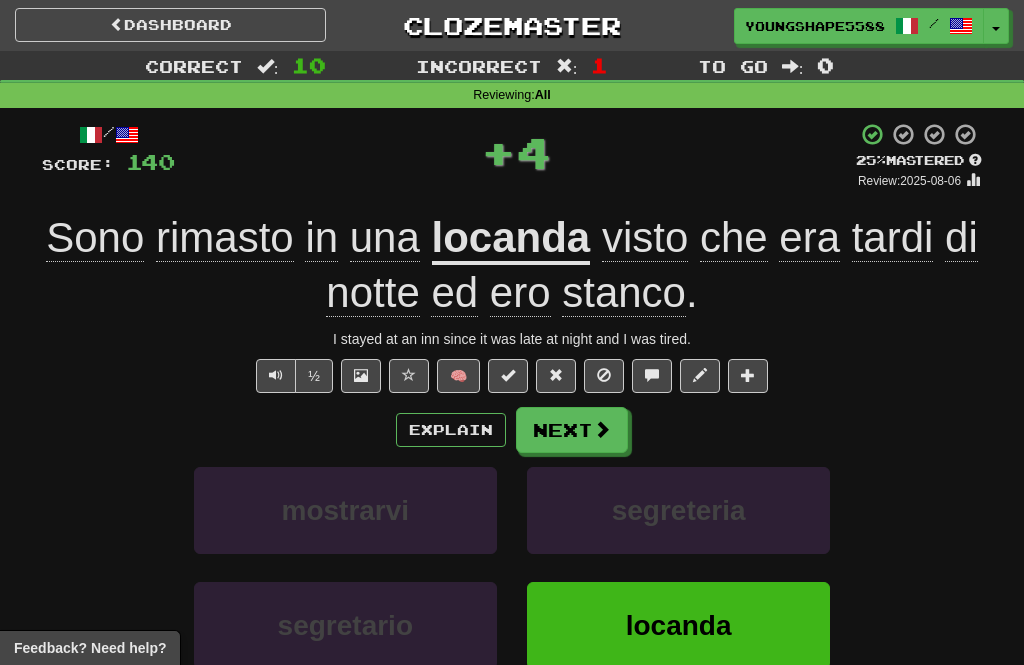 click at bounding box center (602, 429) 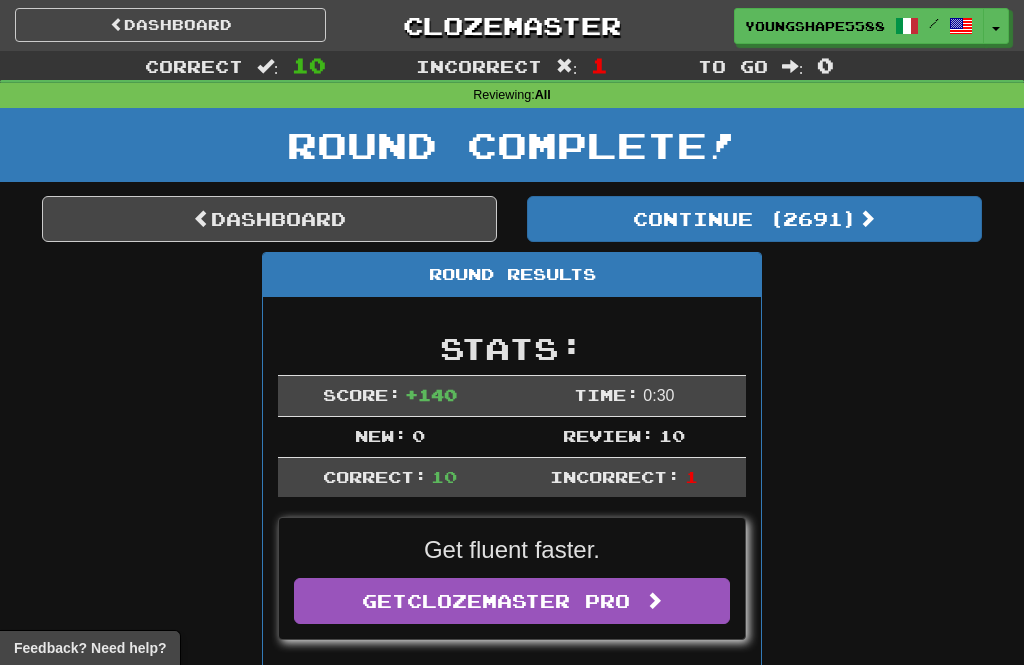 click on "Continue ( 2691 )" at bounding box center (754, 219) 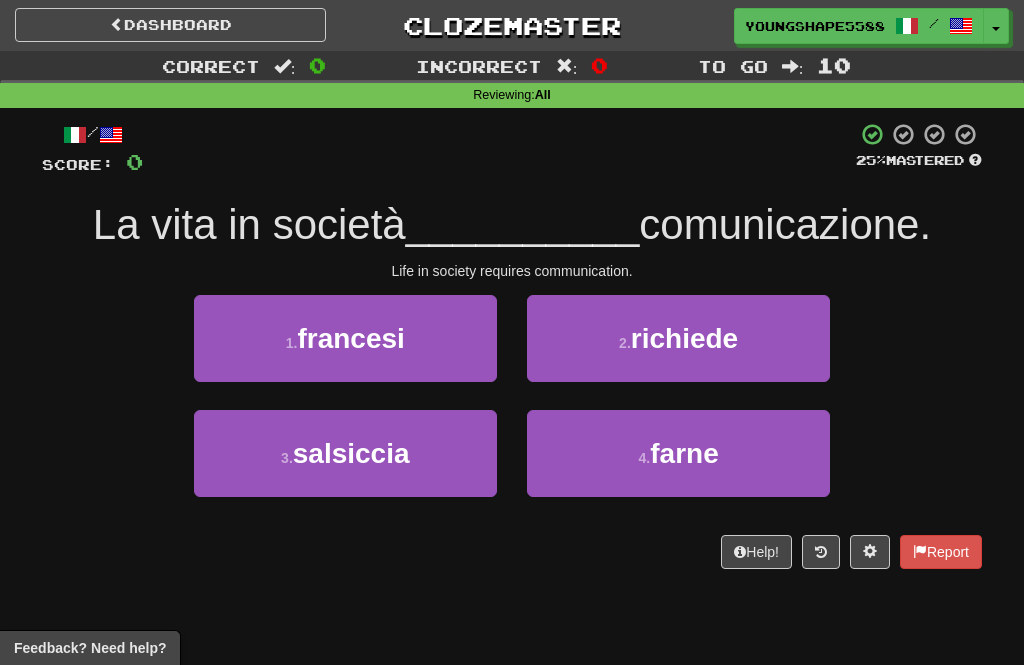 click on "richiede" at bounding box center (684, 338) 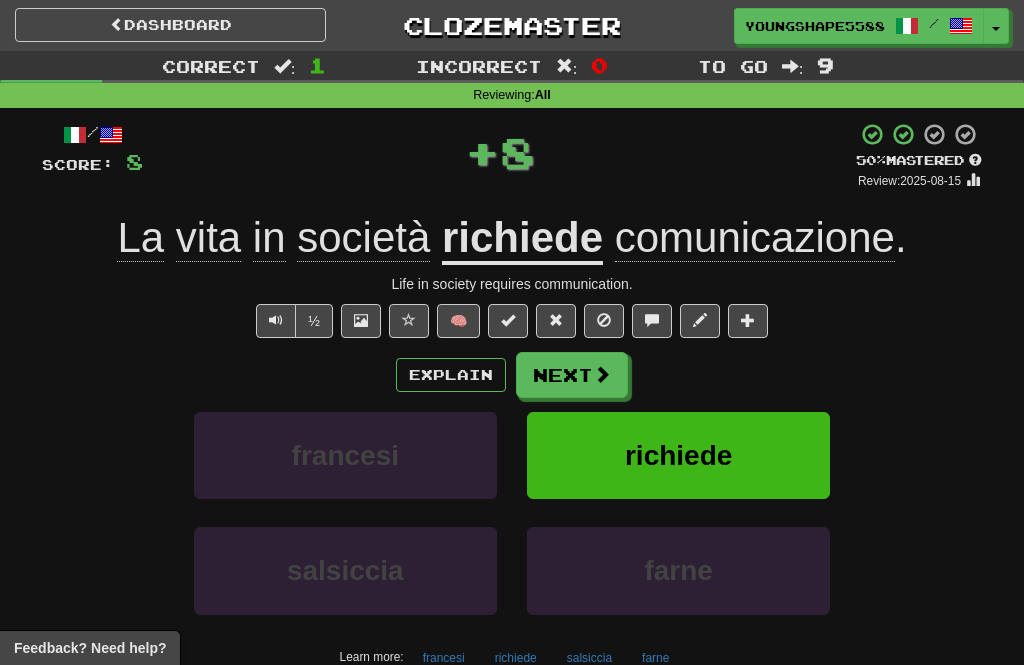 click on "Next" at bounding box center [572, 375] 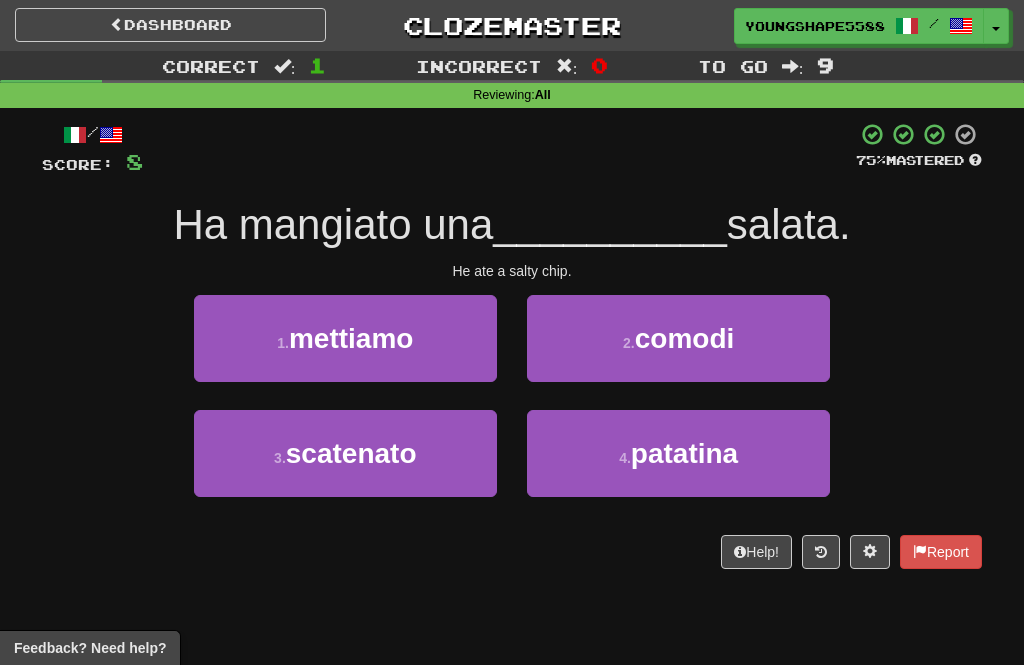 click on "patatina" at bounding box center (684, 453) 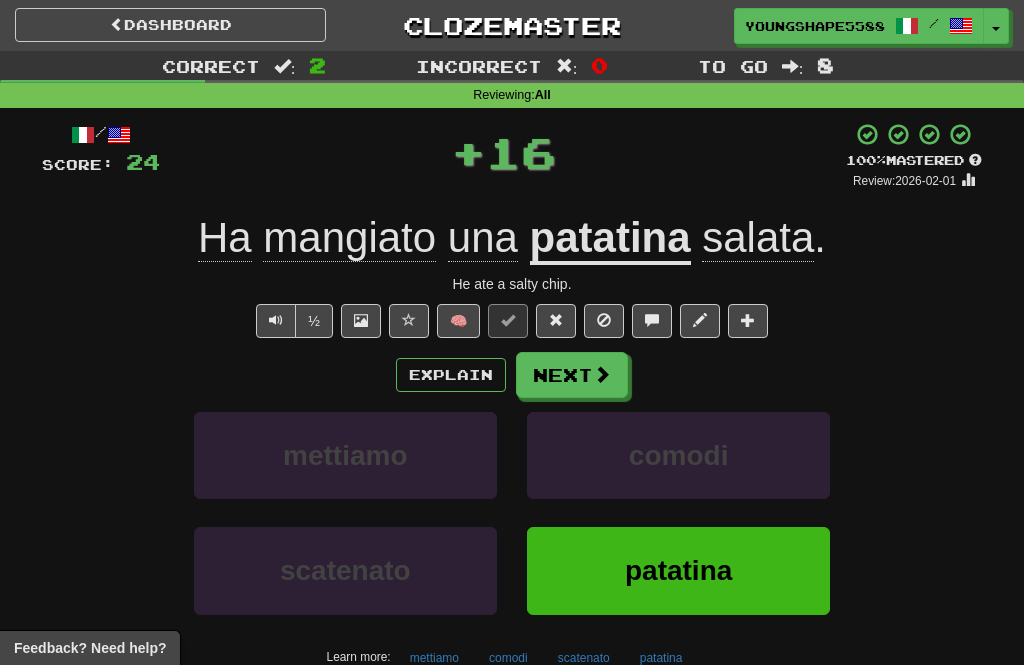 click on "Next" at bounding box center (572, 375) 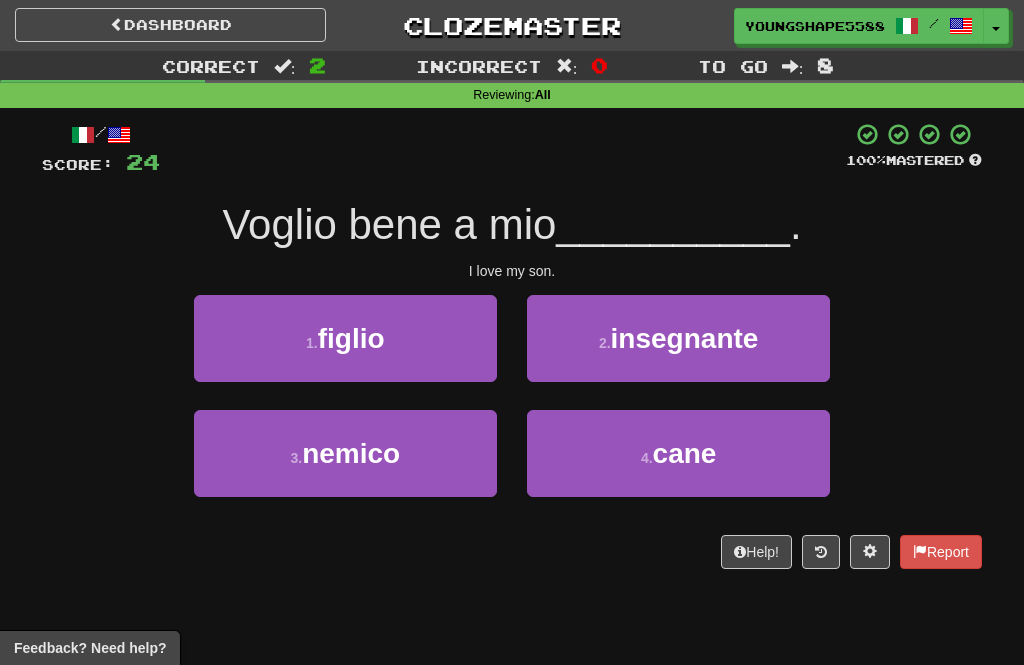 click on "1 .  figlio" at bounding box center [345, 338] 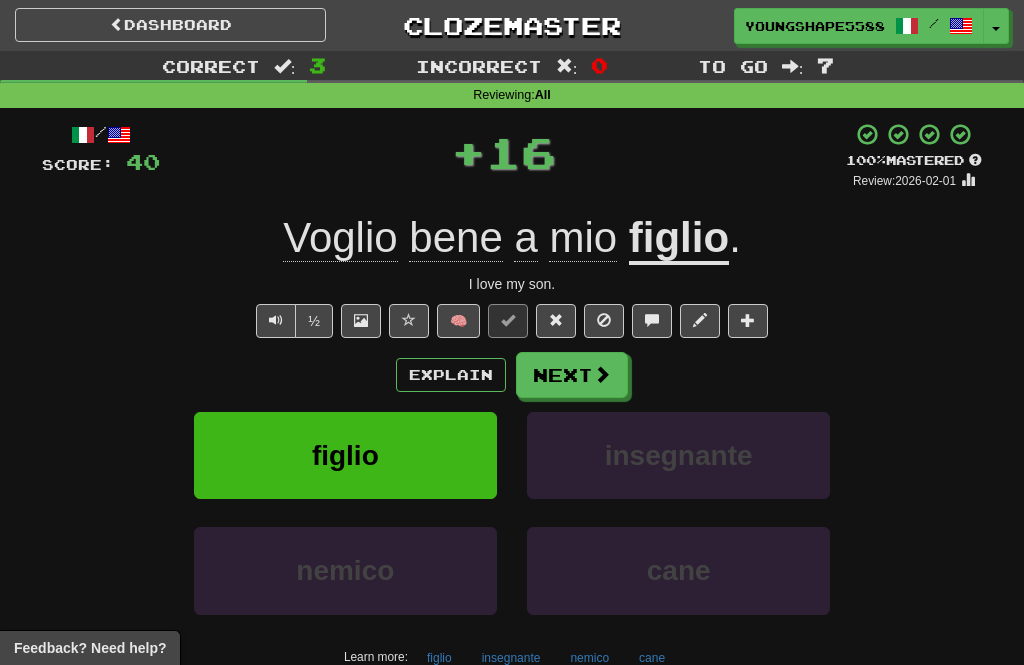 click on "Next" at bounding box center [572, 375] 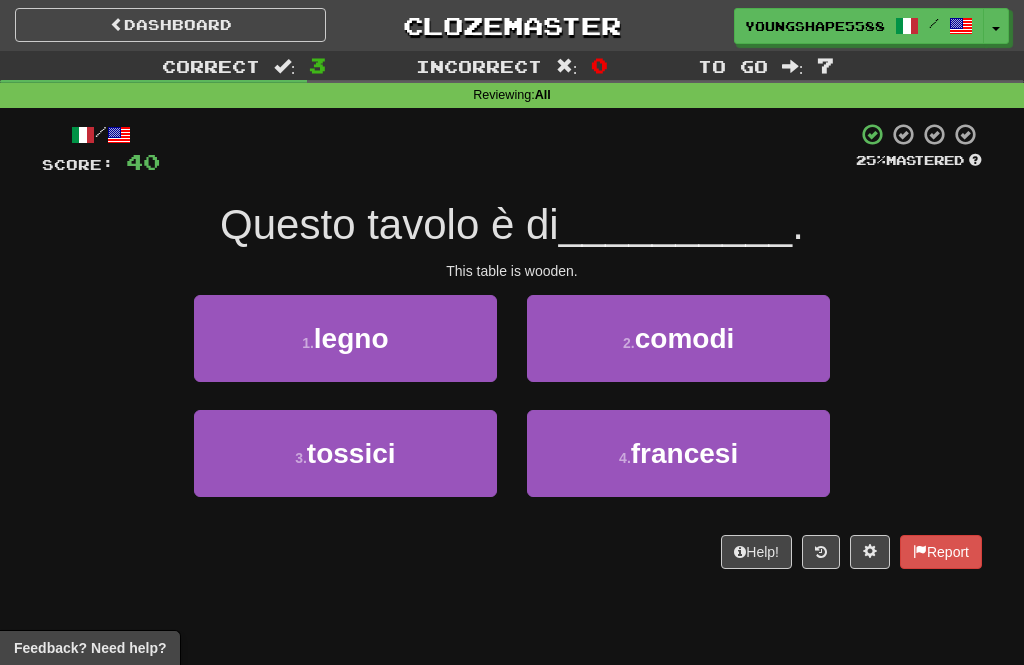 click on "1 .  legno" at bounding box center (345, 338) 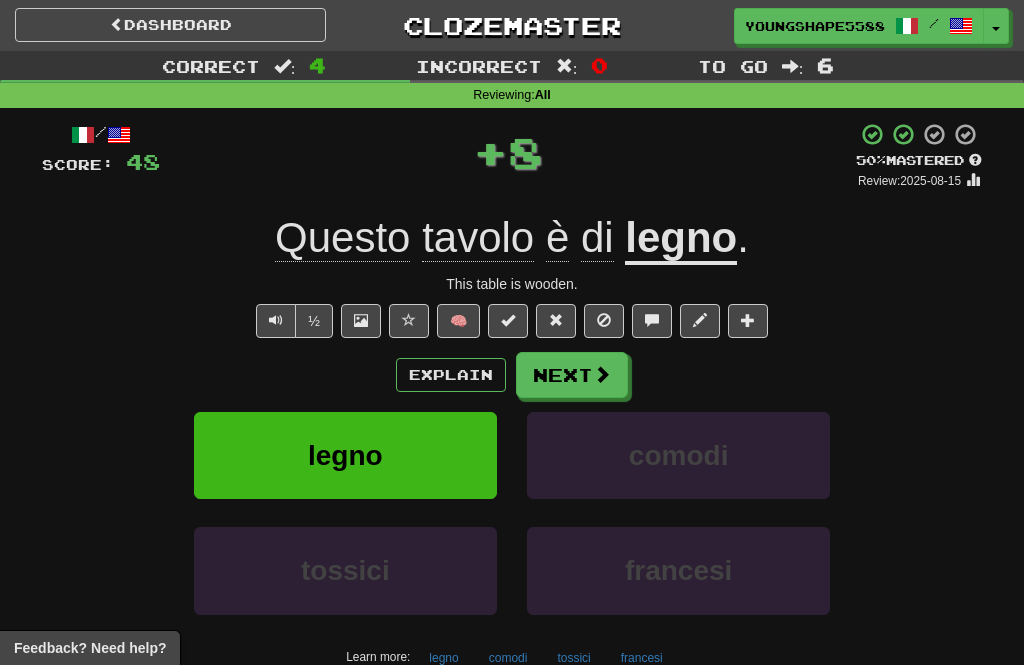 click on "Next" at bounding box center (572, 375) 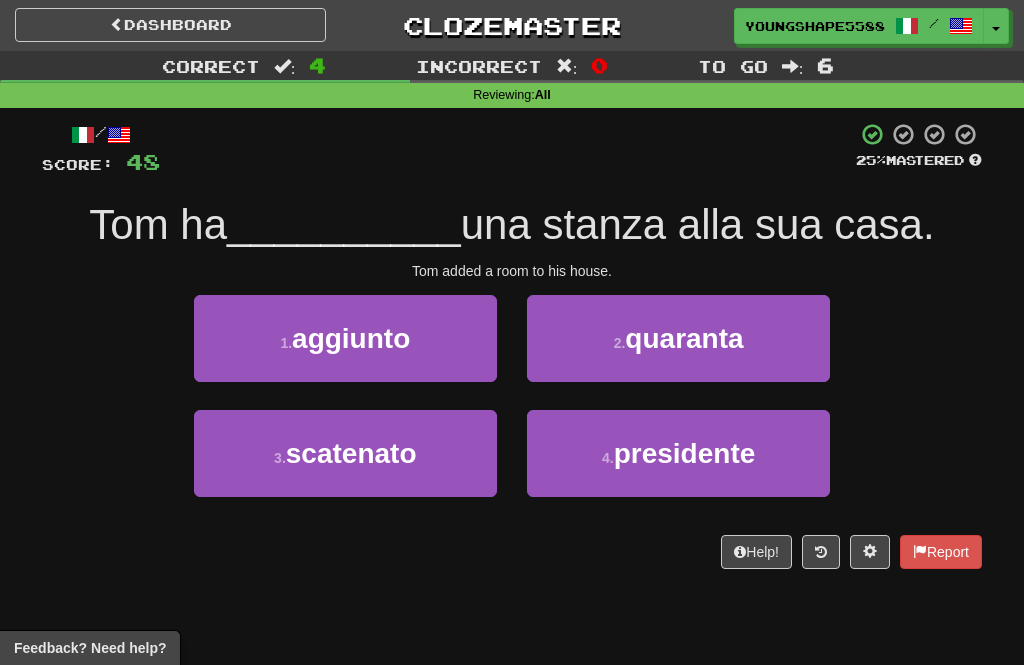 click on "1 .  aggiunto" at bounding box center (345, 338) 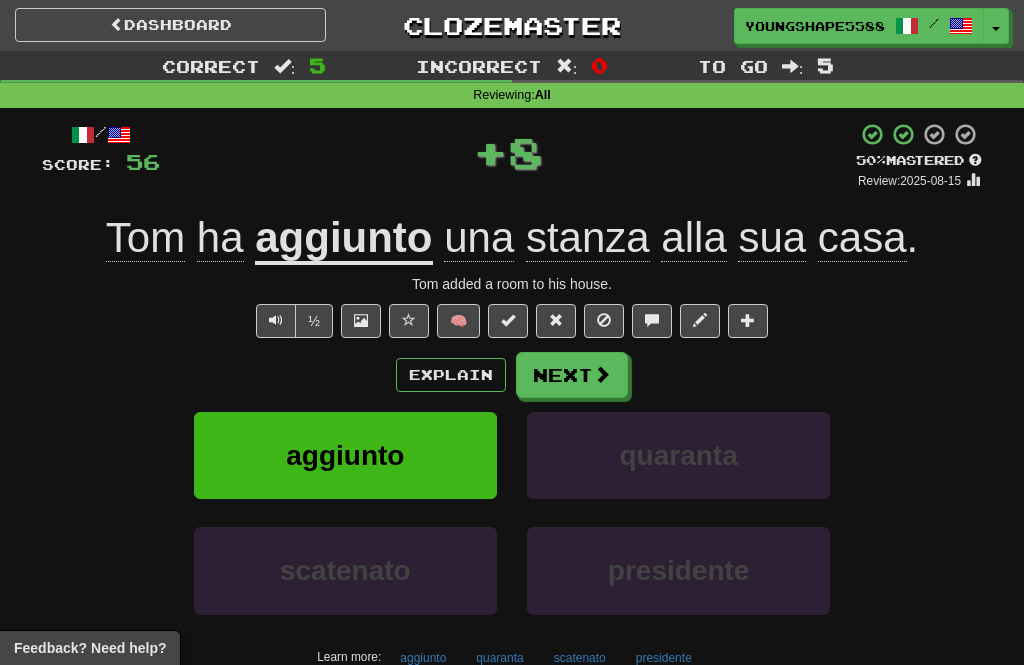 click on "Next" at bounding box center [572, 375] 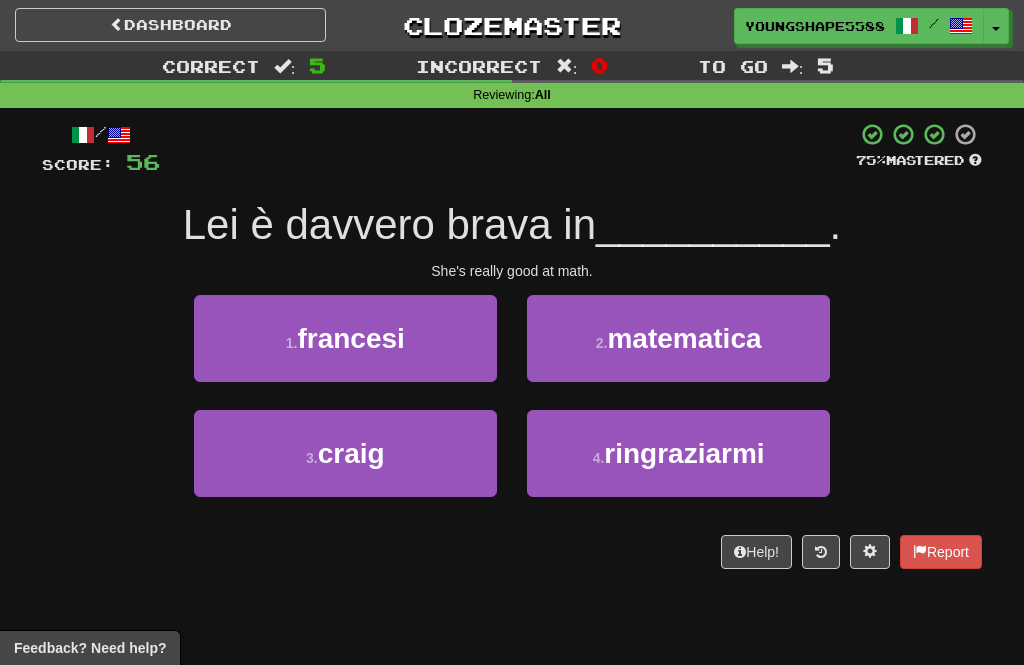 click on "matematica" at bounding box center [684, 338] 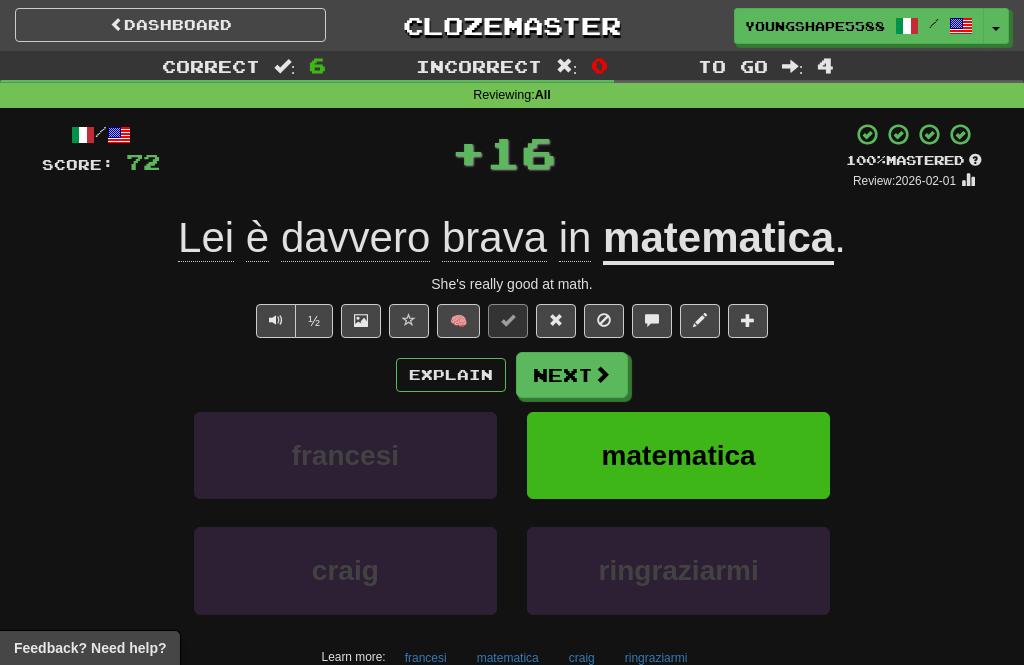 click on "Next" at bounding box center (572, 375) 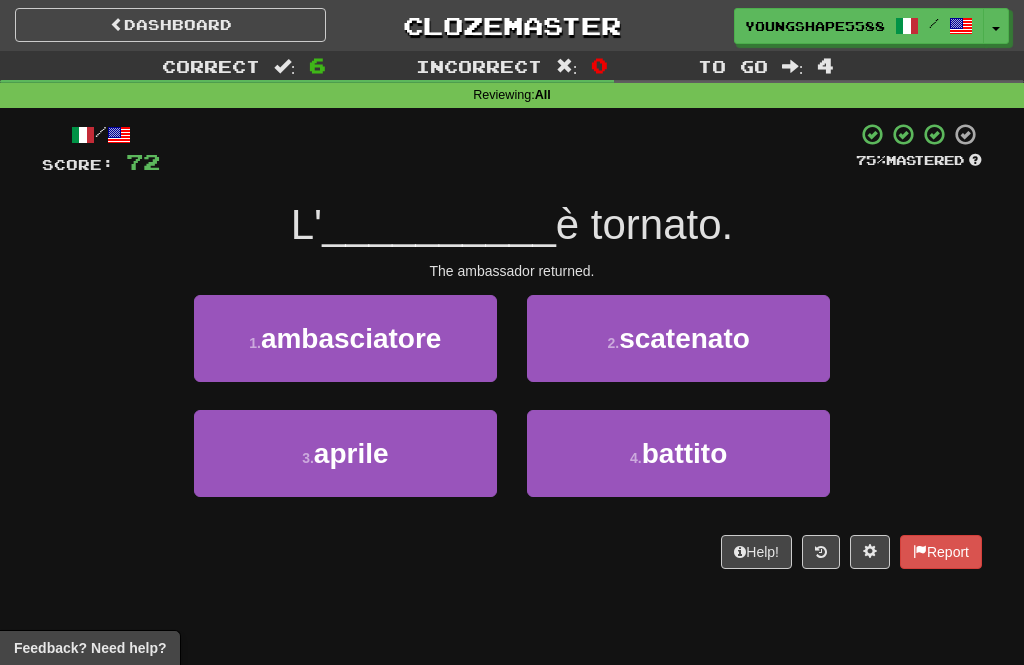 click on "ambasciatore" at bounding box center (351, 338) 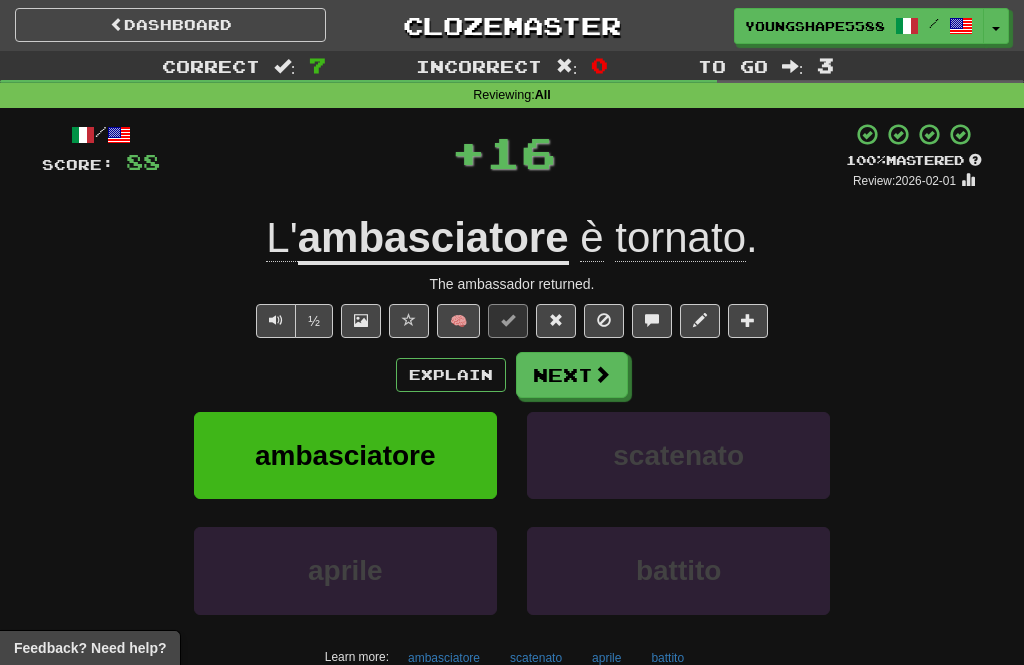 click on "Next" at bounding box center (572, 375) 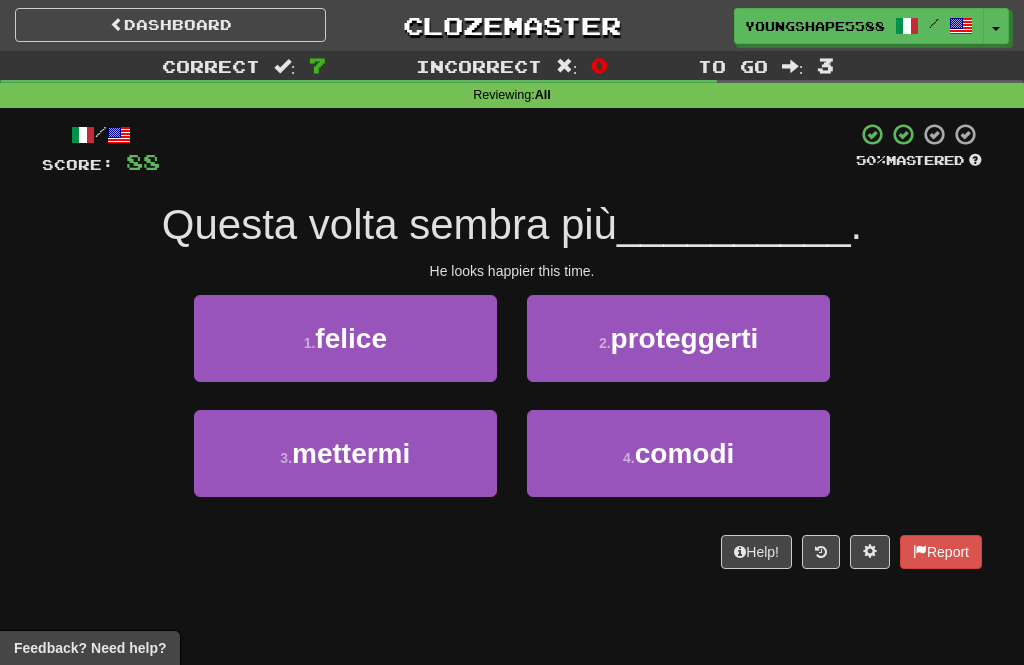 click on "1 .  felice" at bounding box center [345, 338] 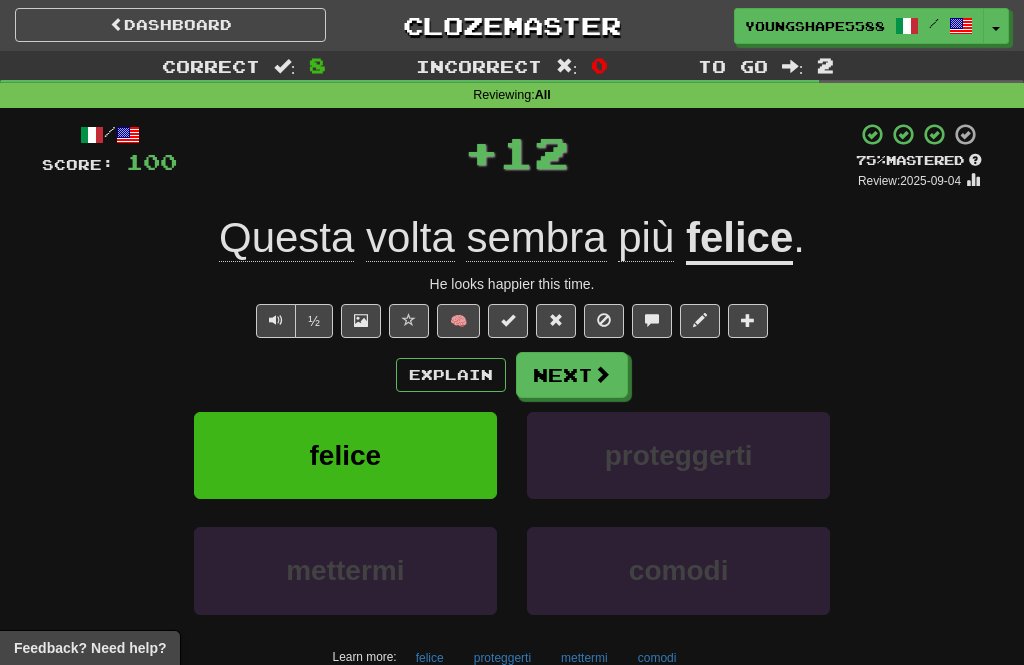 click on "Next" at bounding box center [572, 375] 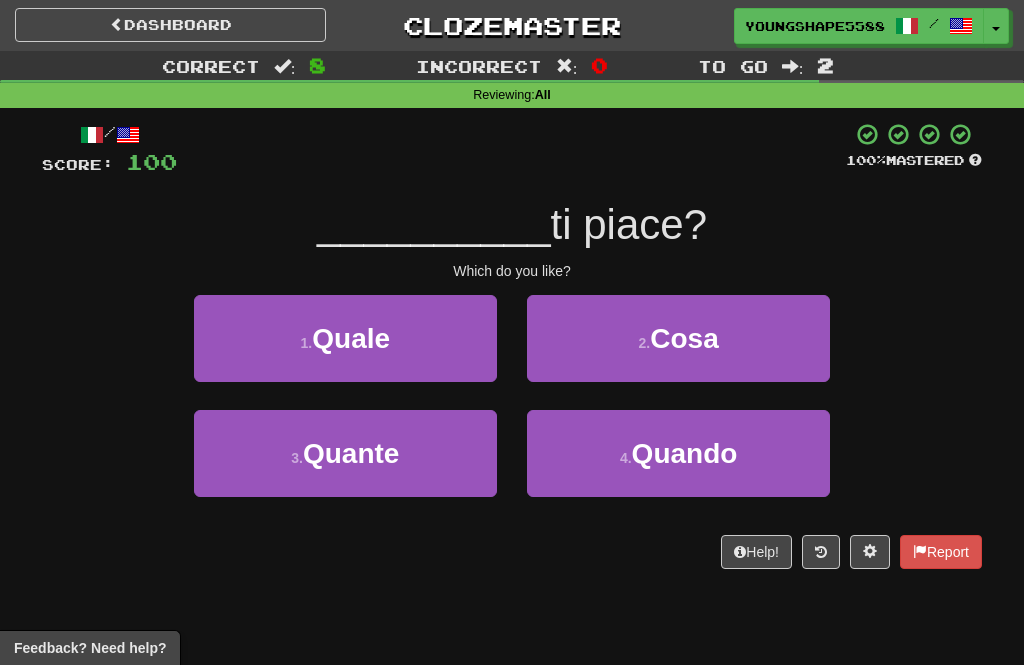 click on "1 .  Quale" at bounding box center [345, 338] 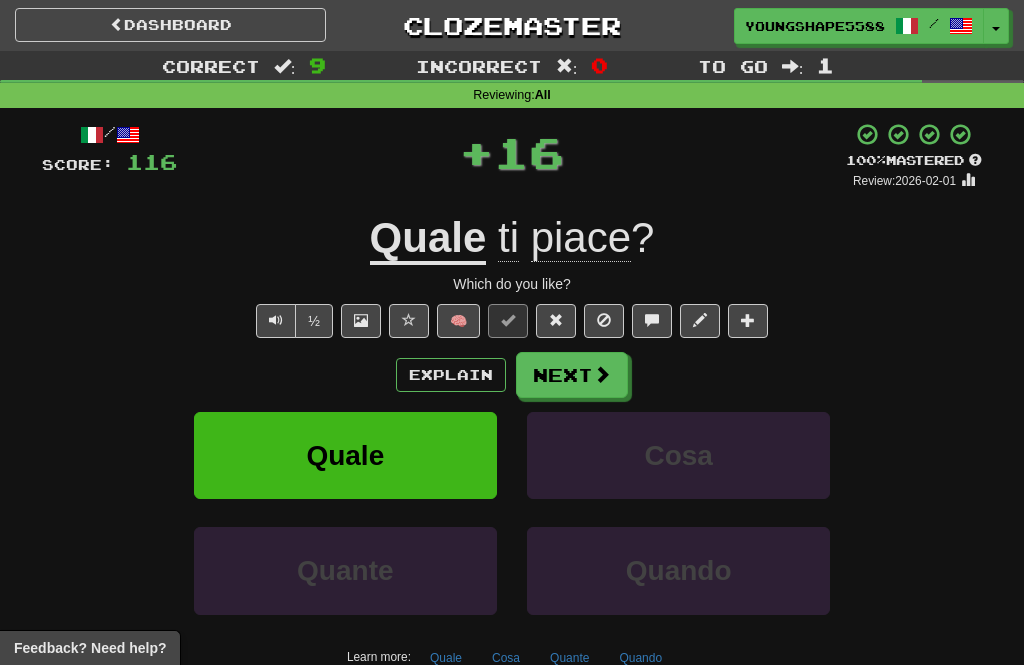 click on "Next" at bounding box center (572, 375) 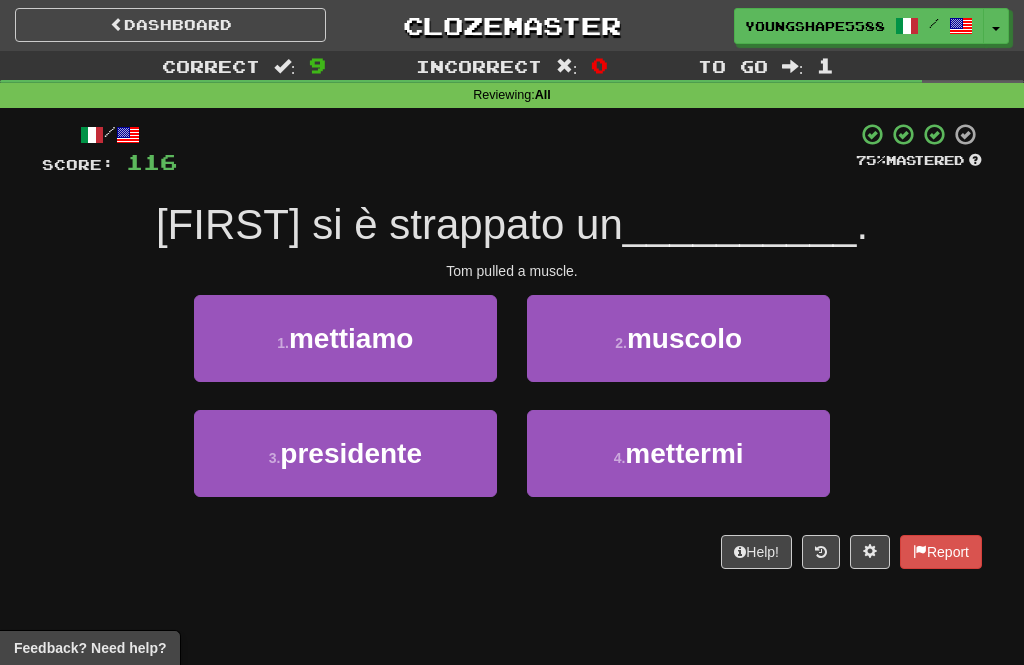 click on "muscolo" at bounding box center [684, 338] 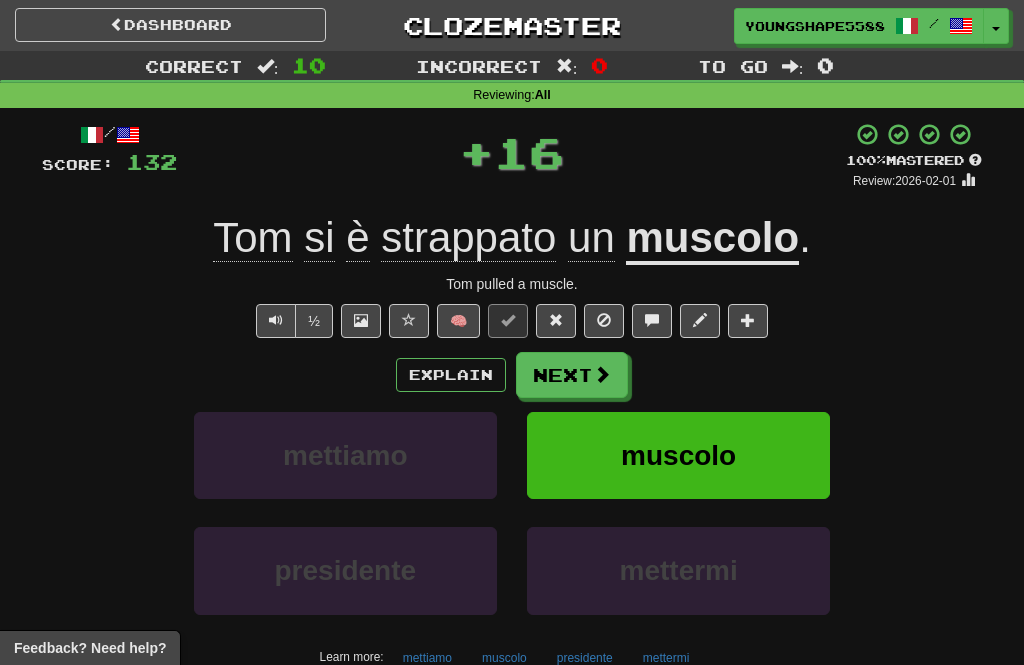 click on "Next" at bounding box center [572, 375] 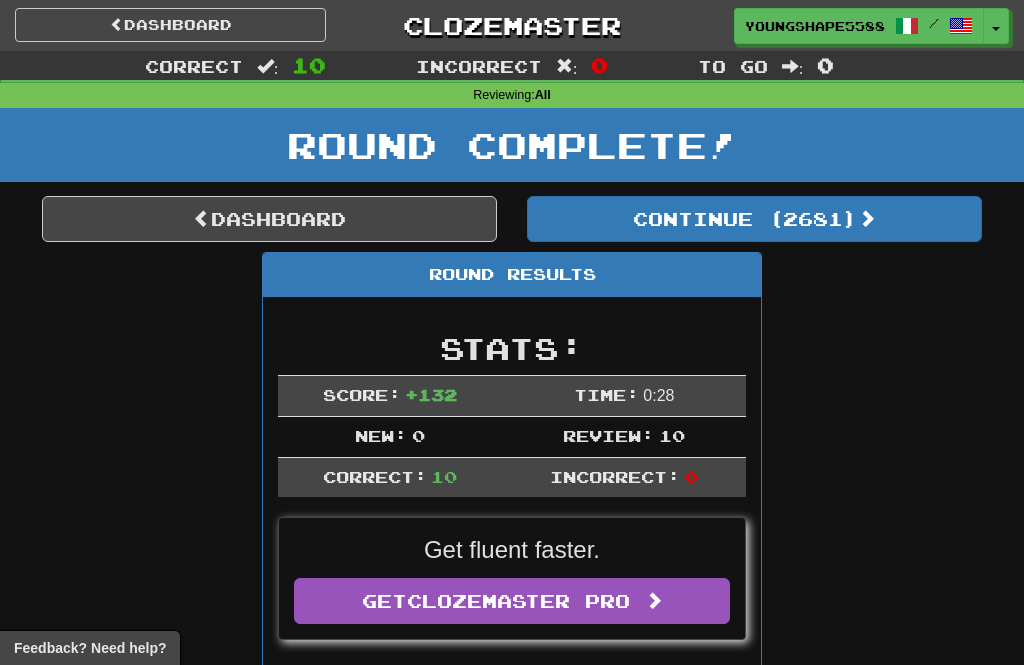 click on "Continue ( 2681 )" at bounding box center [754, 219] 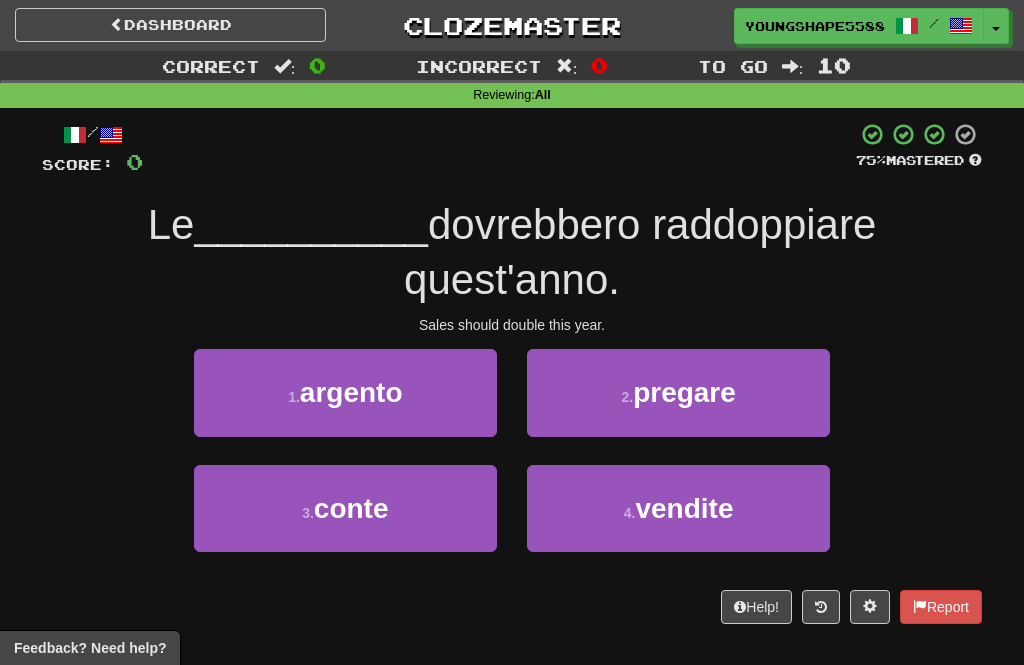 click on "vendite" at bounding box center [684, 508] 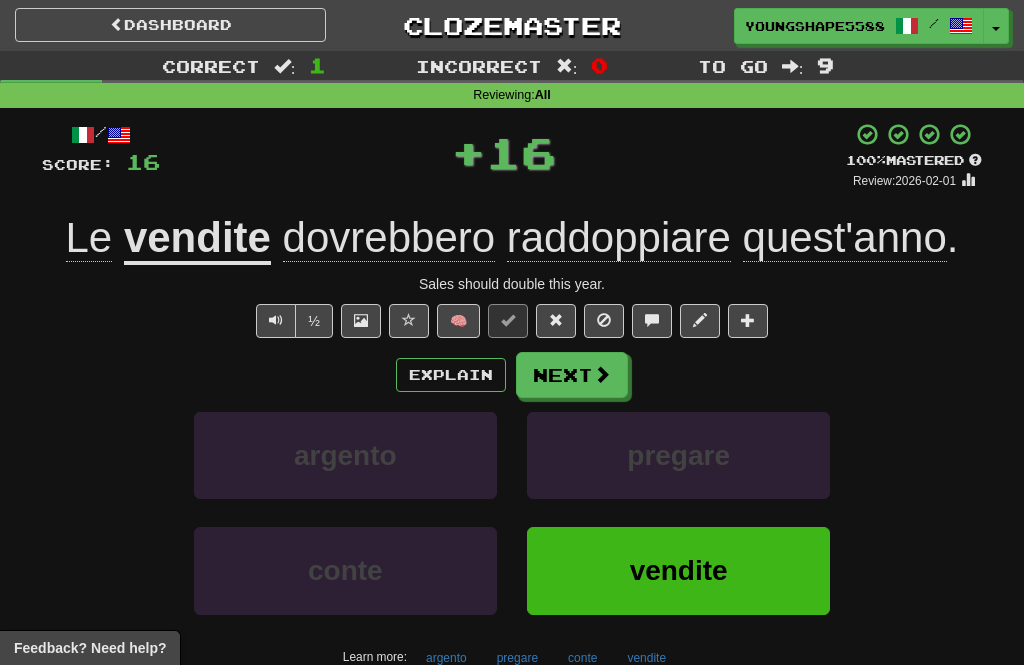 click on "Next" at bounding box center [572, 375] 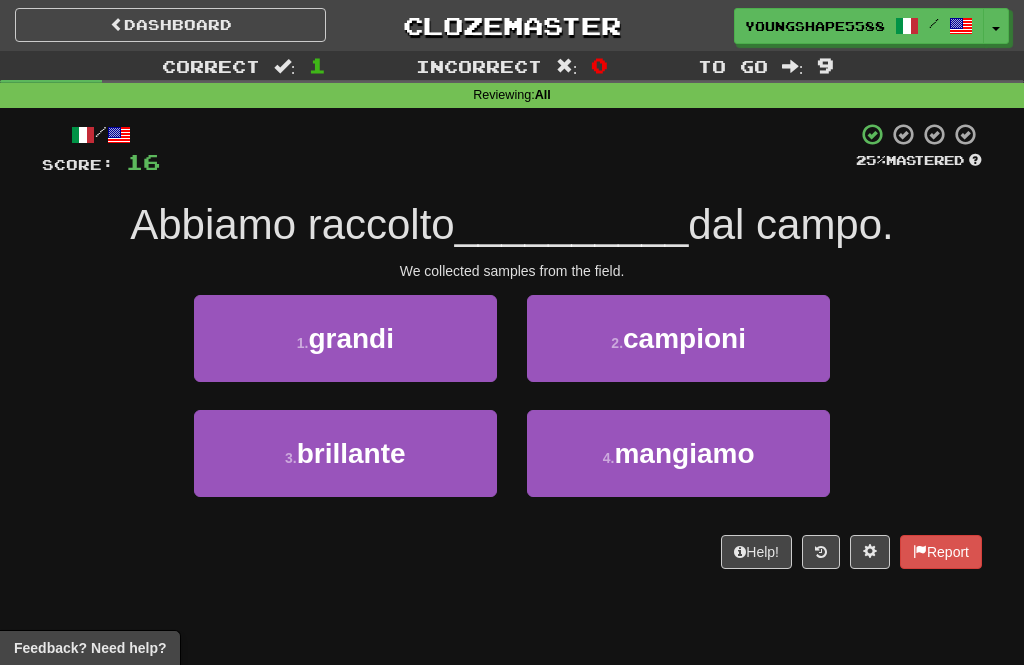 click on "campioni" at bounding box center [684, 338] 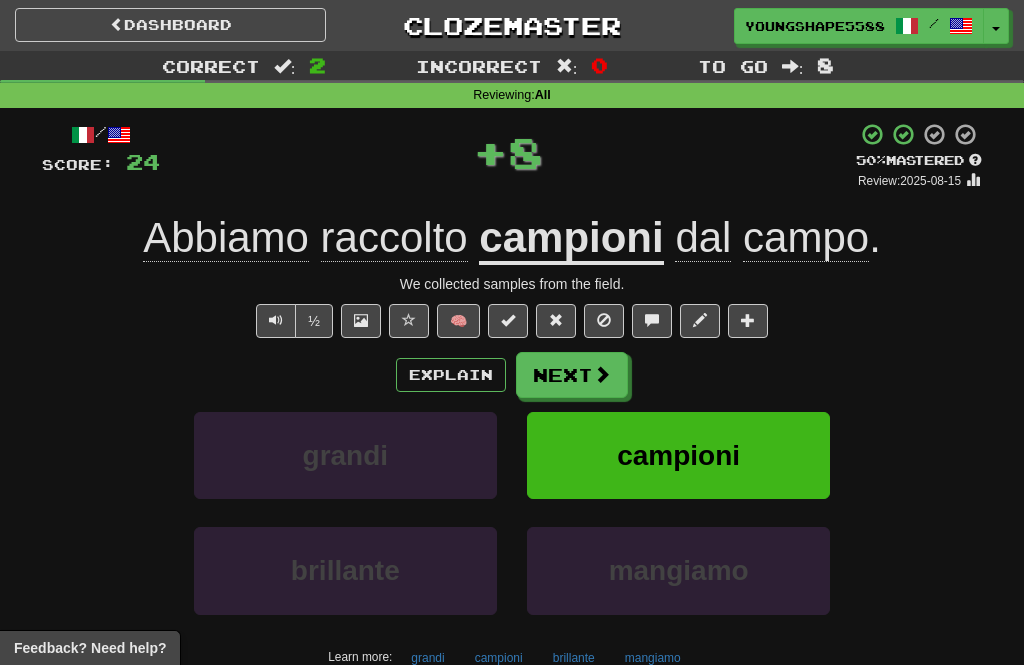 click on "Next" at bounding box center [572, 375] 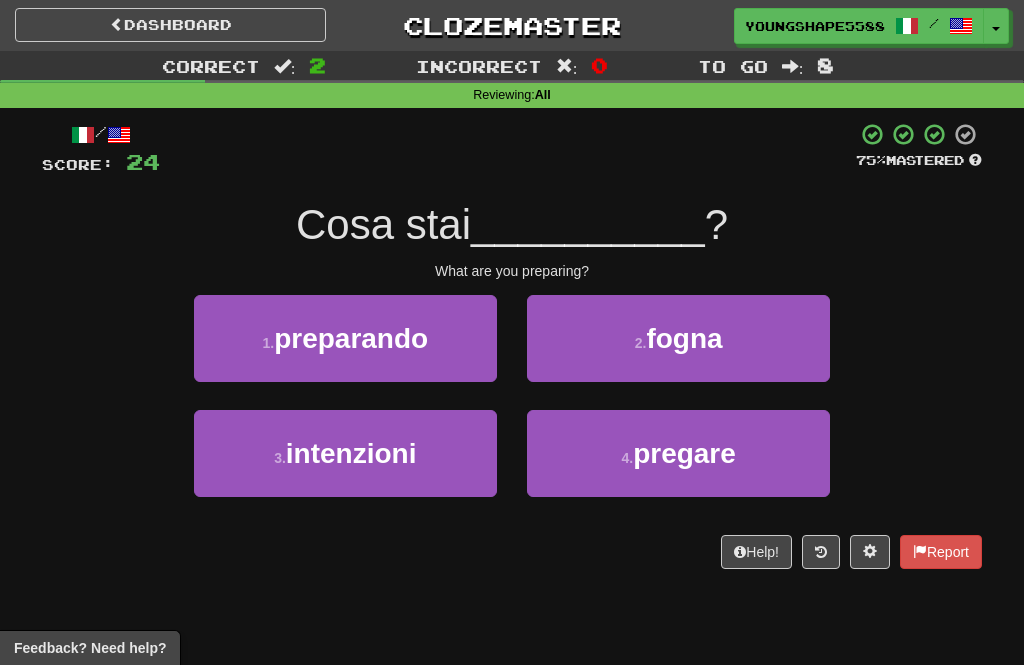 click on "preparando" at bounding box center [351, 338] 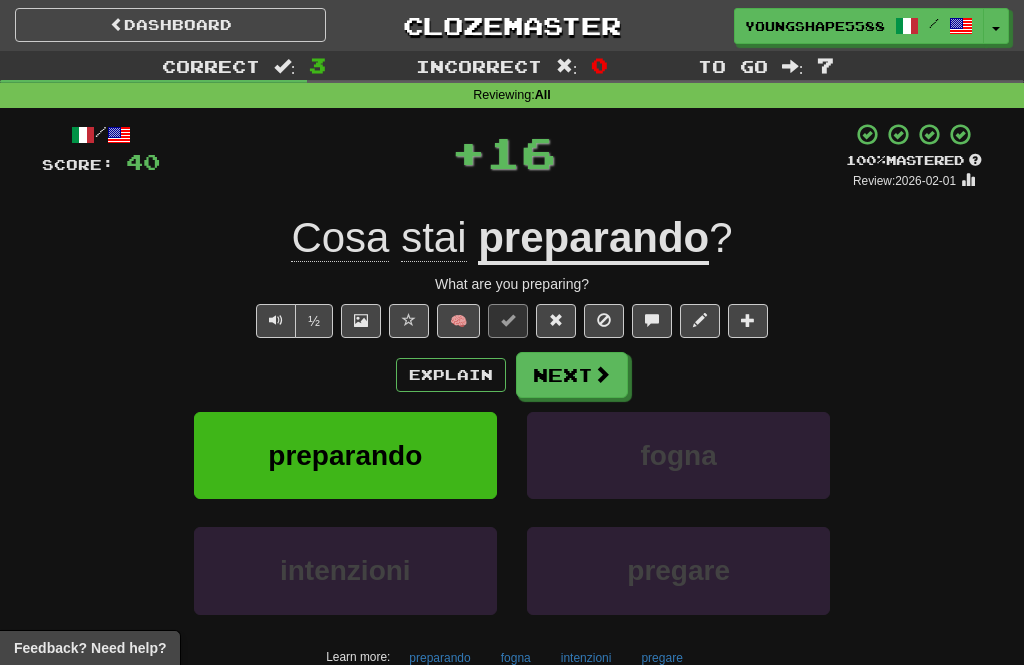 click on "Next" at bounding box center [572, 375] 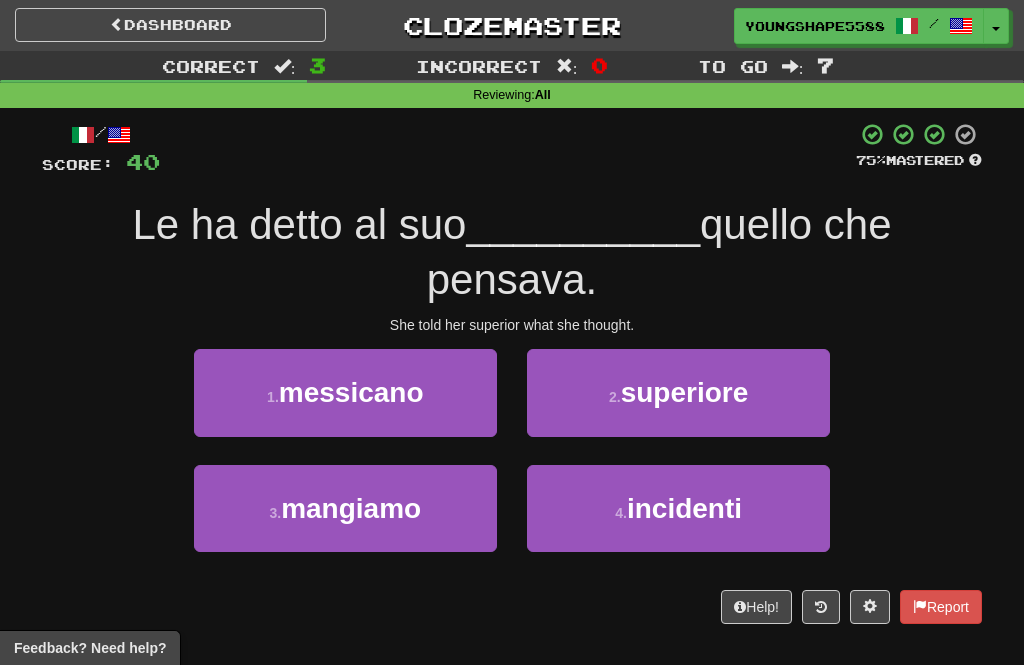 click on "superiore" at bounding box center (685, 392) 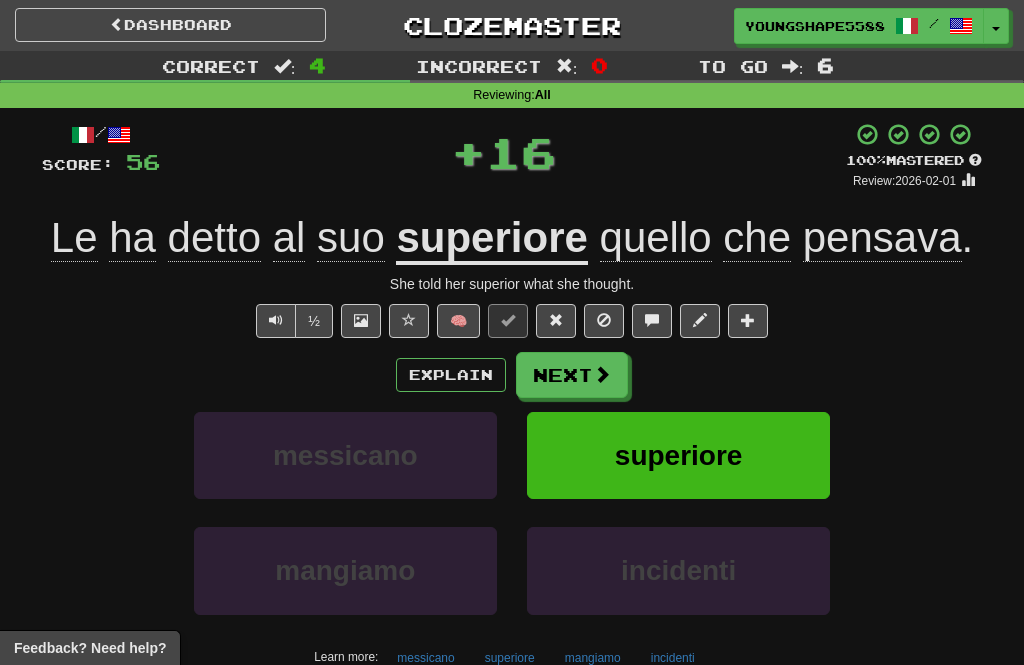 click on "Next" at bounding box center (572, 375) 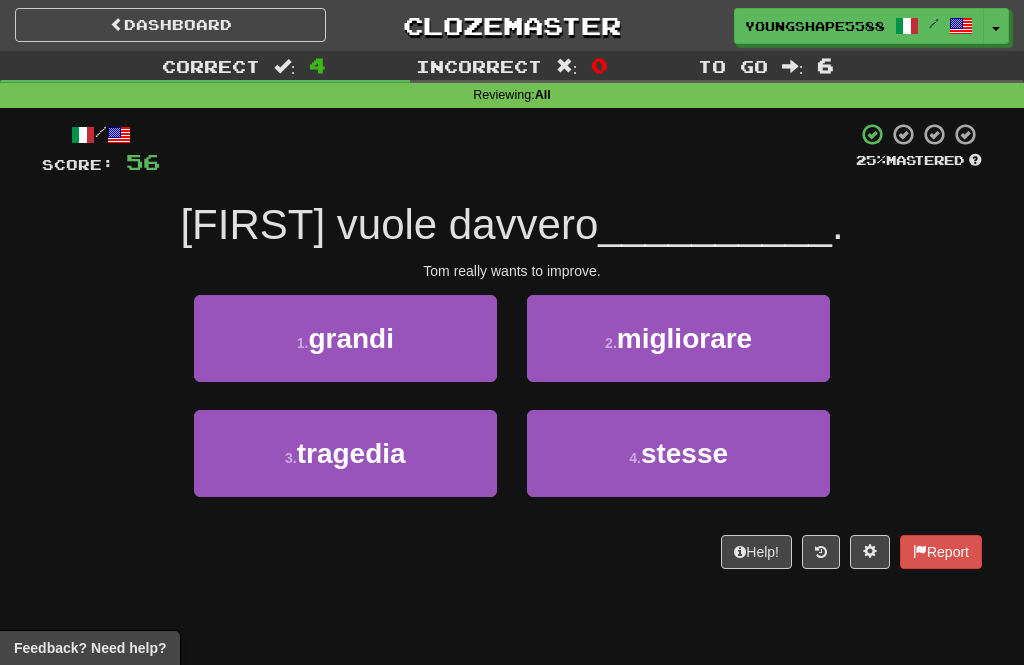 click on "migliorare" at bounding box center (684, 338) 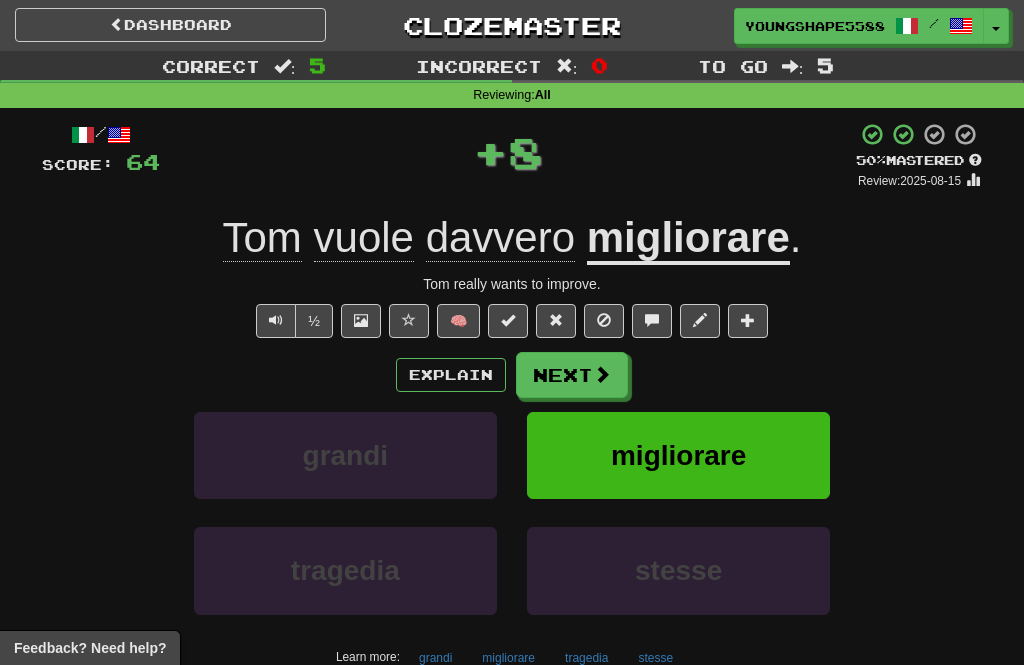 click on "Next" at bounding box center (572, 375) 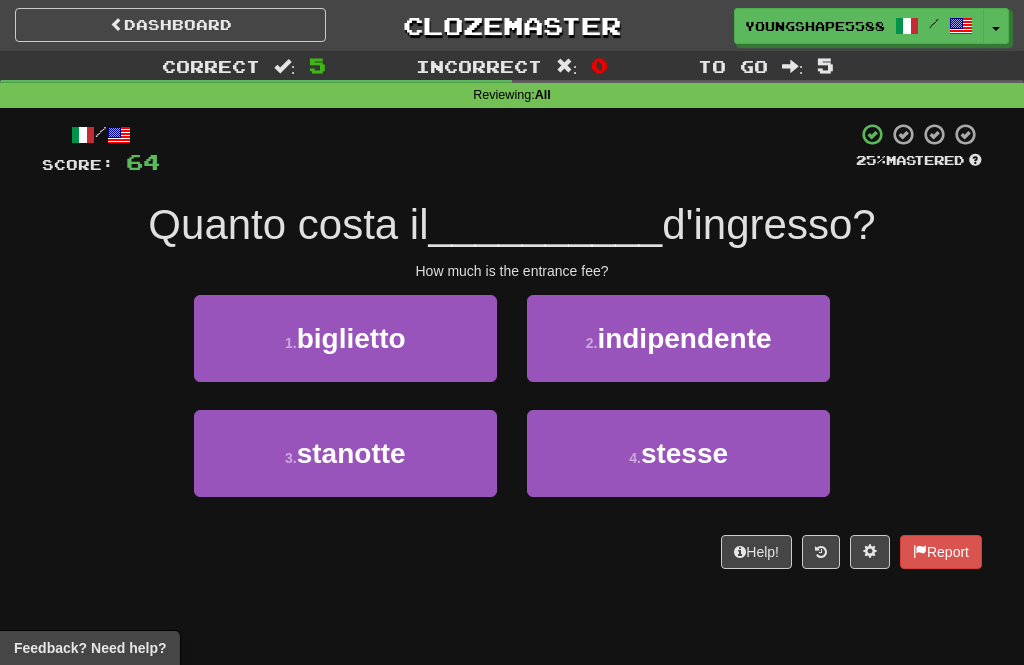 click on "1 .  biglietto" at bounding box center [345, 338] 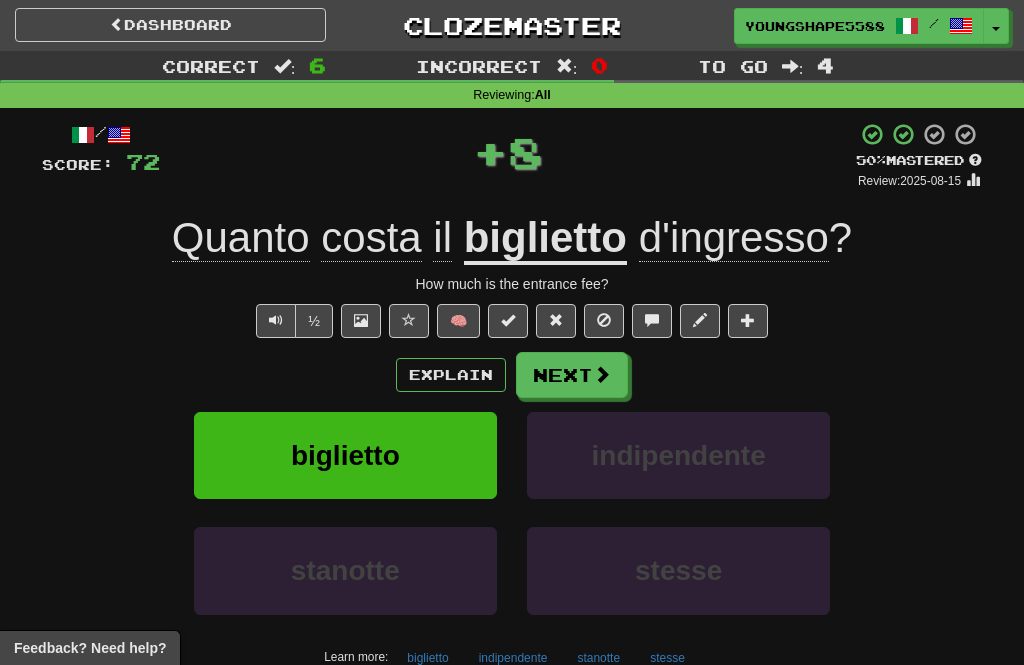 click on "Next" at bounding box center [572, 375] 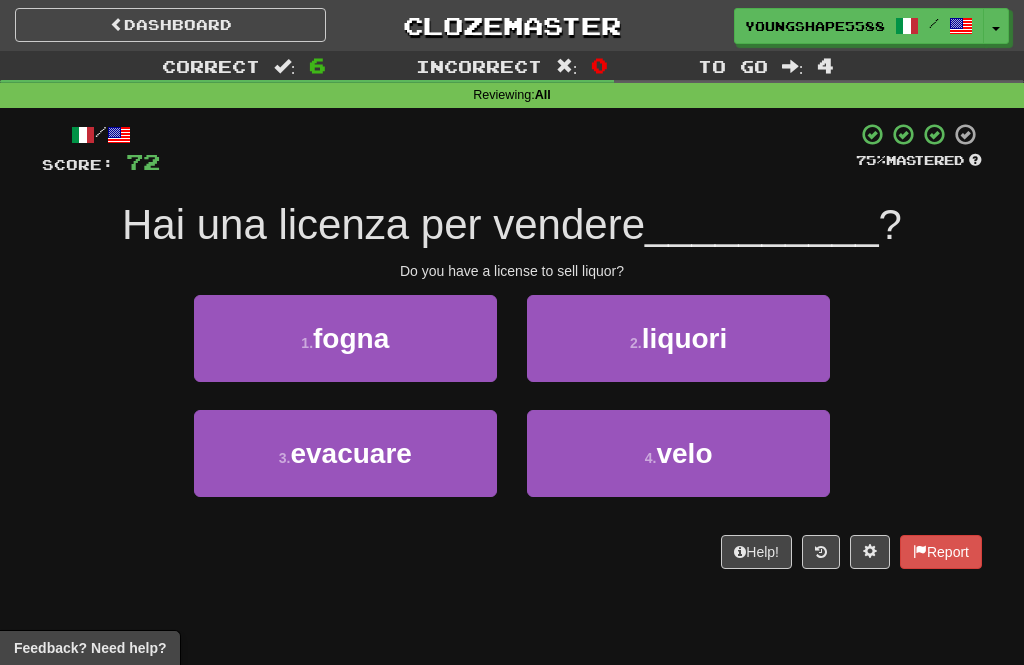 click on "2 .  liquori" at bounding box center [678, 338] 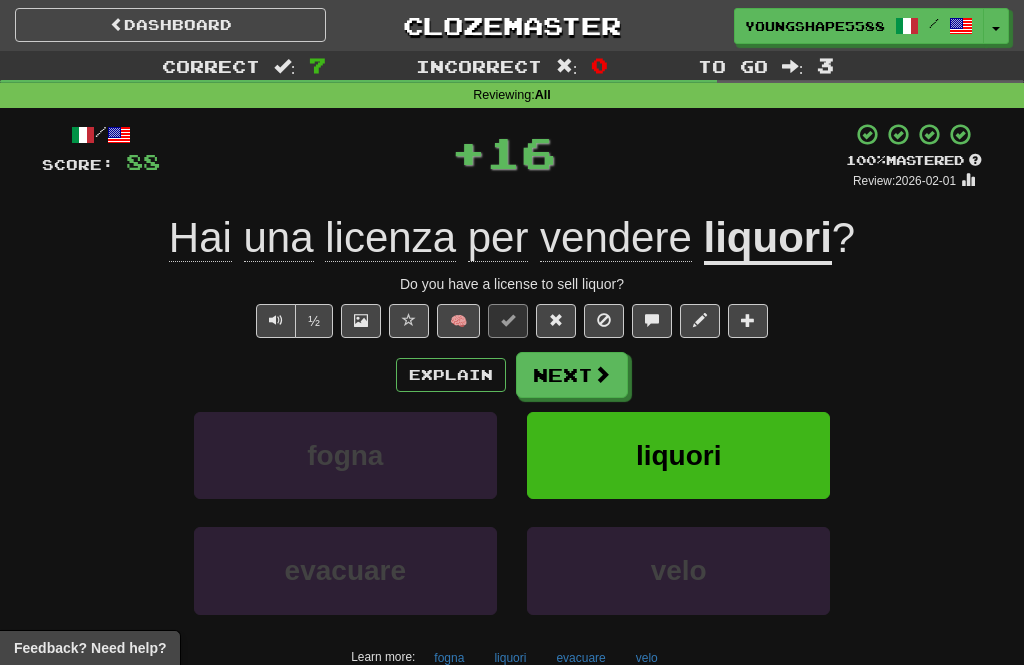 click on "Next" at bounding box center (572, 375) 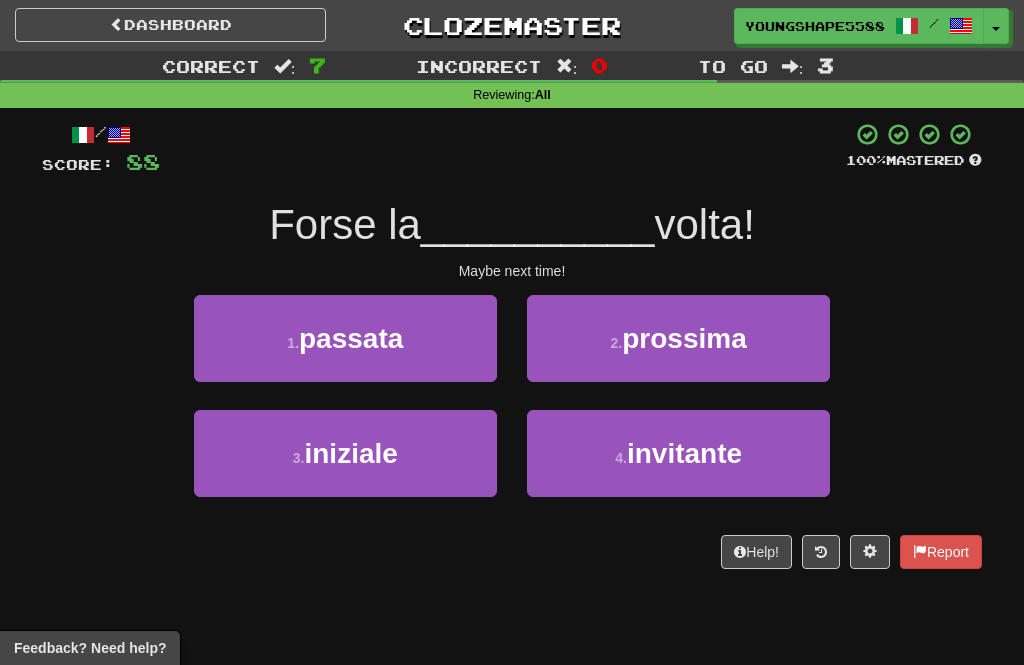 click on "prossima" at bounding box center [684, 338] 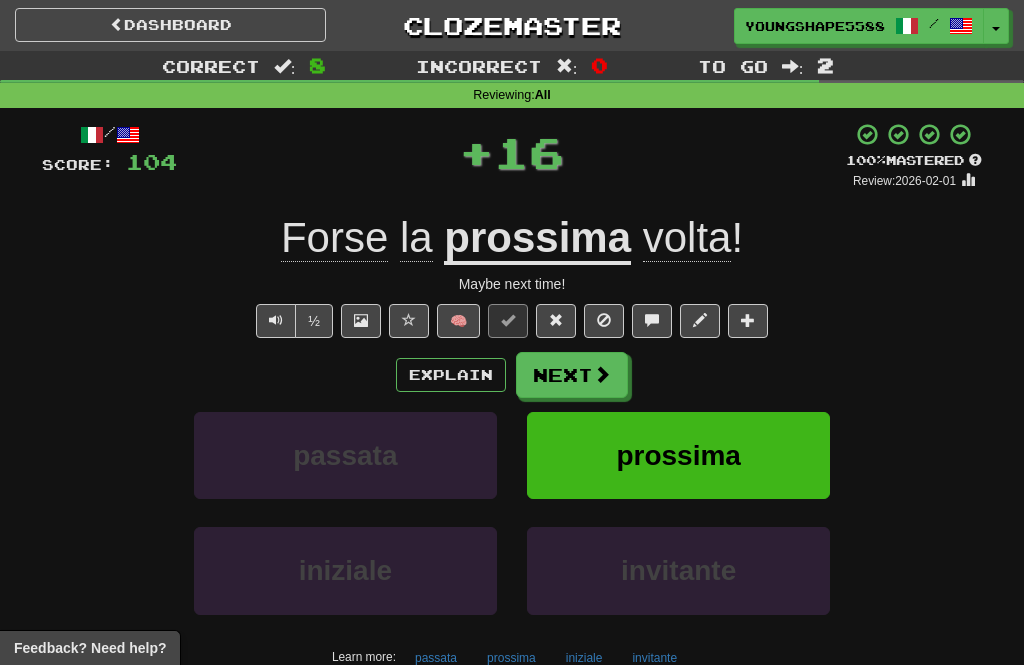 click on "Next" at bounding box center [572, 375] 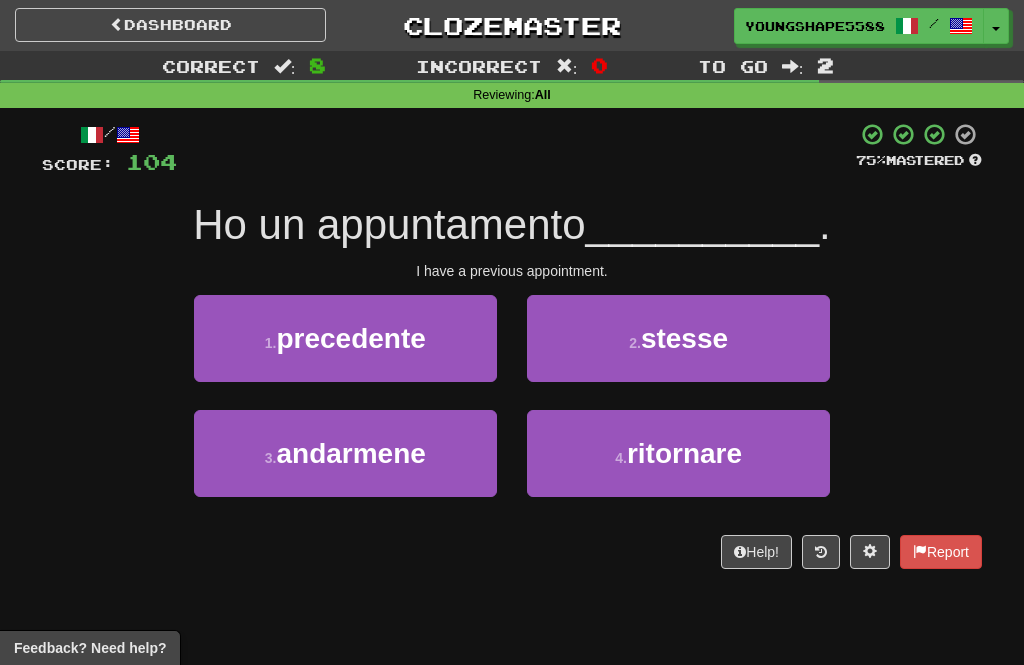 click on "precedente" at bounding box center (350, 338) 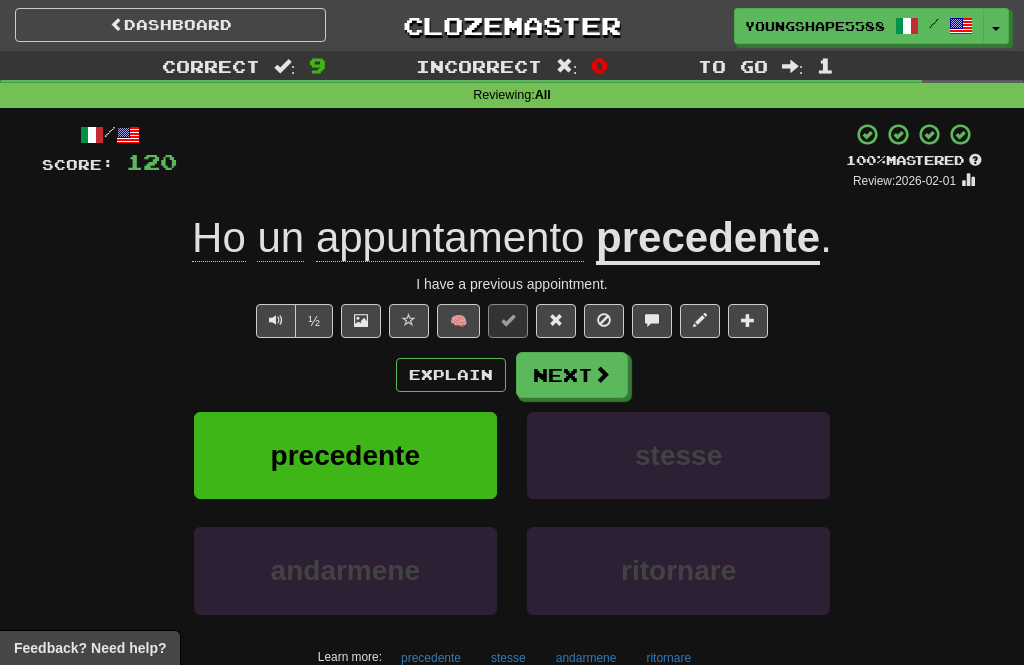 click on "precedente" at bounding box center [345, 455] 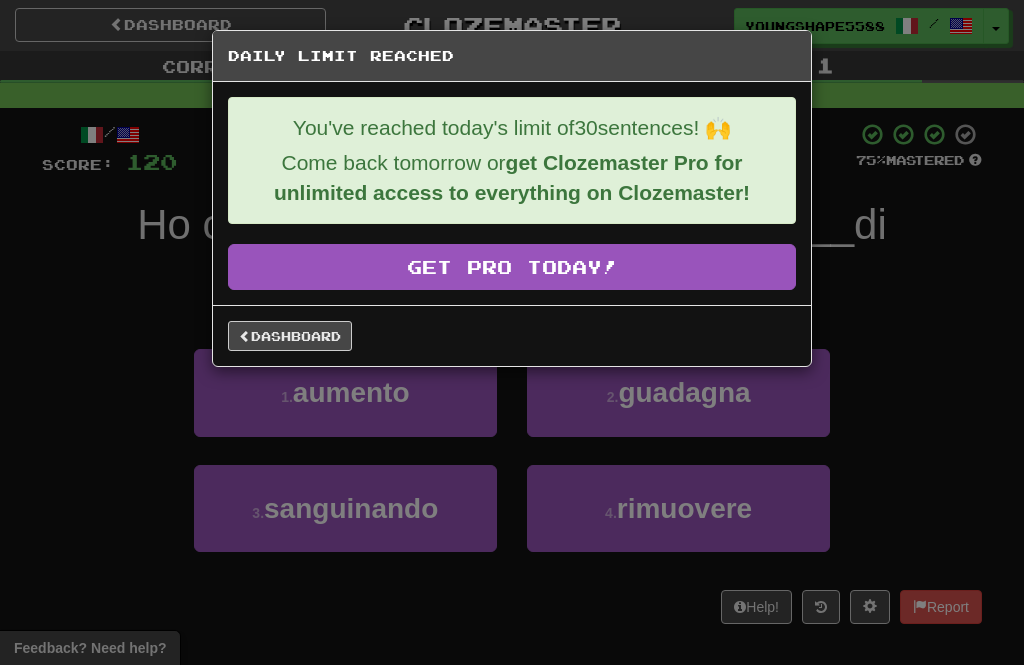 click on "Dashboard" at bounding box center (290, 336) 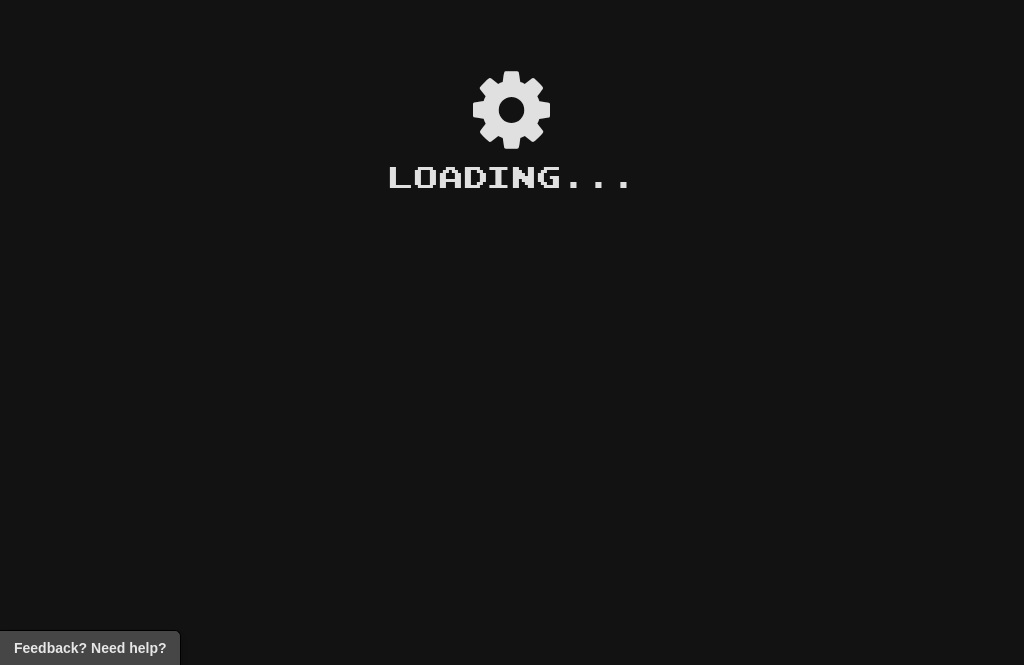 scroll, scrollTop: 0, scrollLeft: 0, axis: both 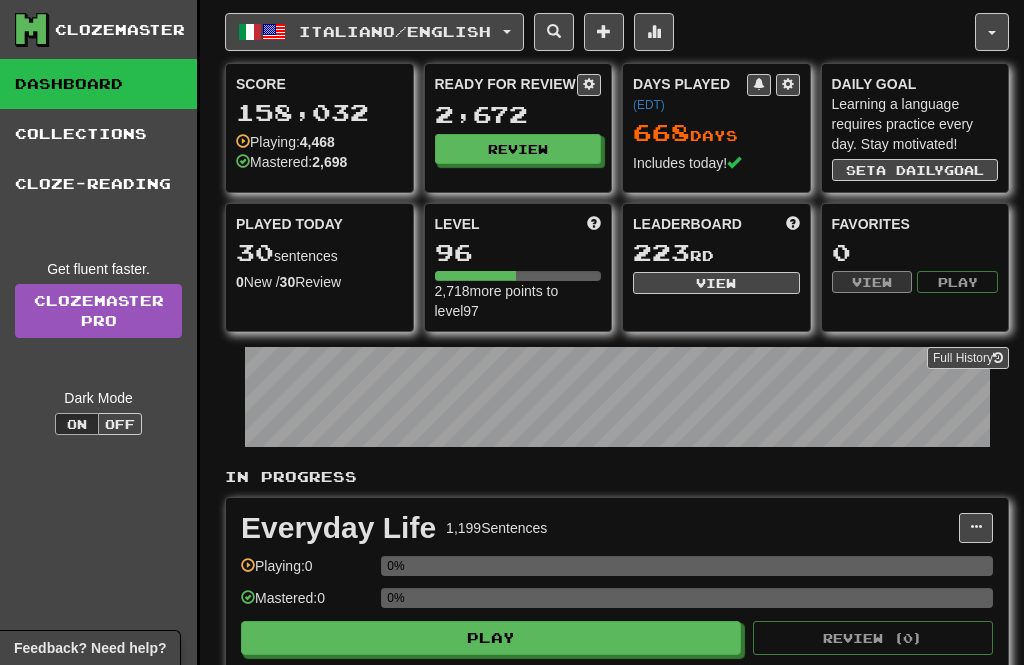 click on "Italiano  /  English" at bounding box center (395, 31) 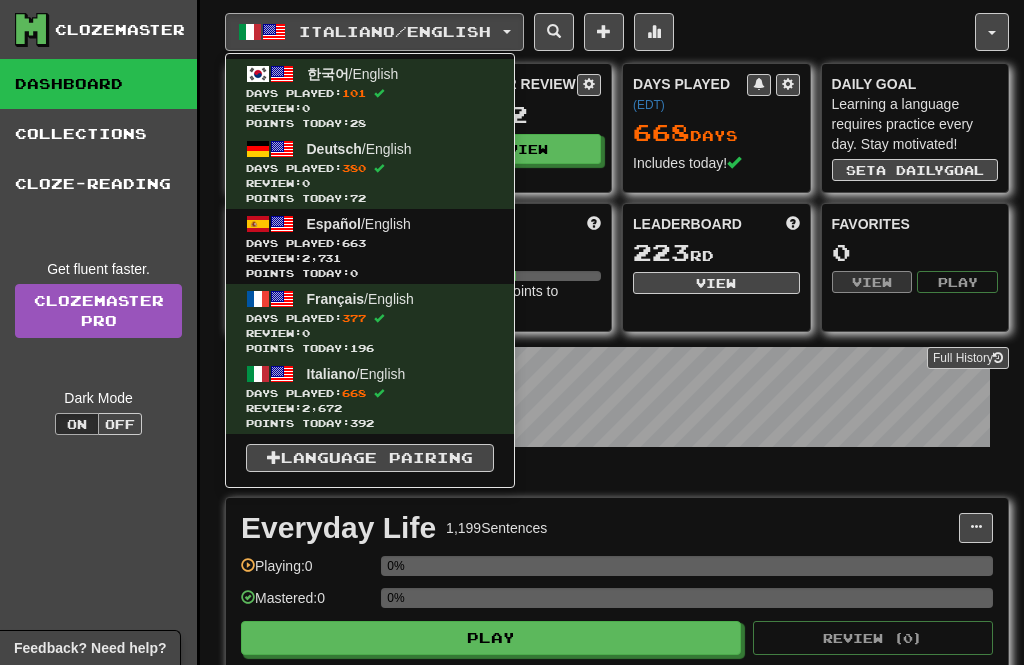 click on "Review:  2,731" at bounding box center (370, 258) 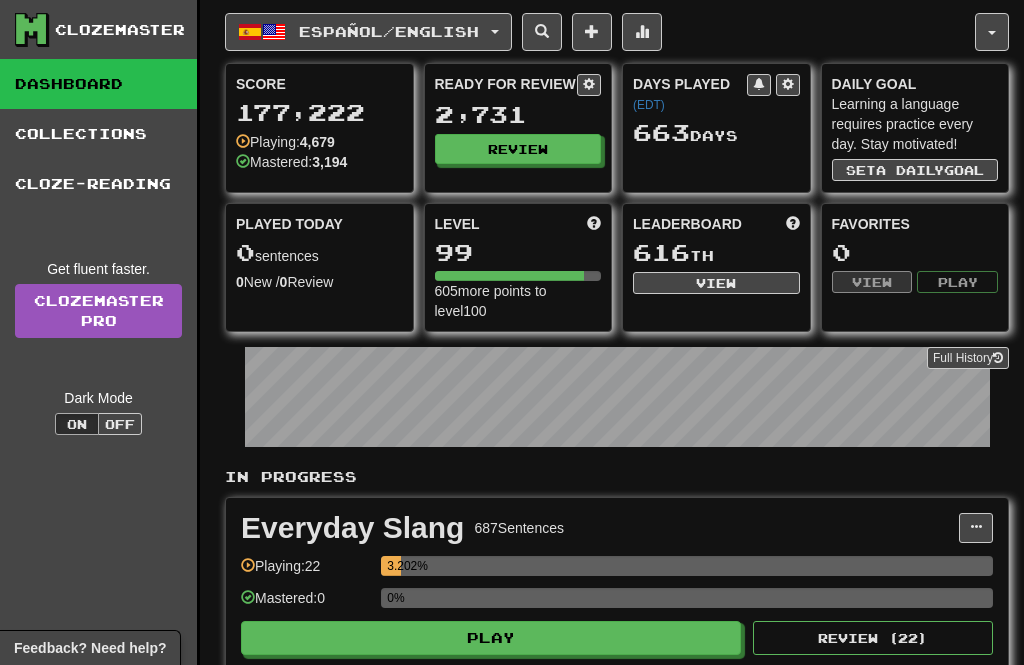 scroll, scrollTop: 0, scrollLeft: 0, axis: both 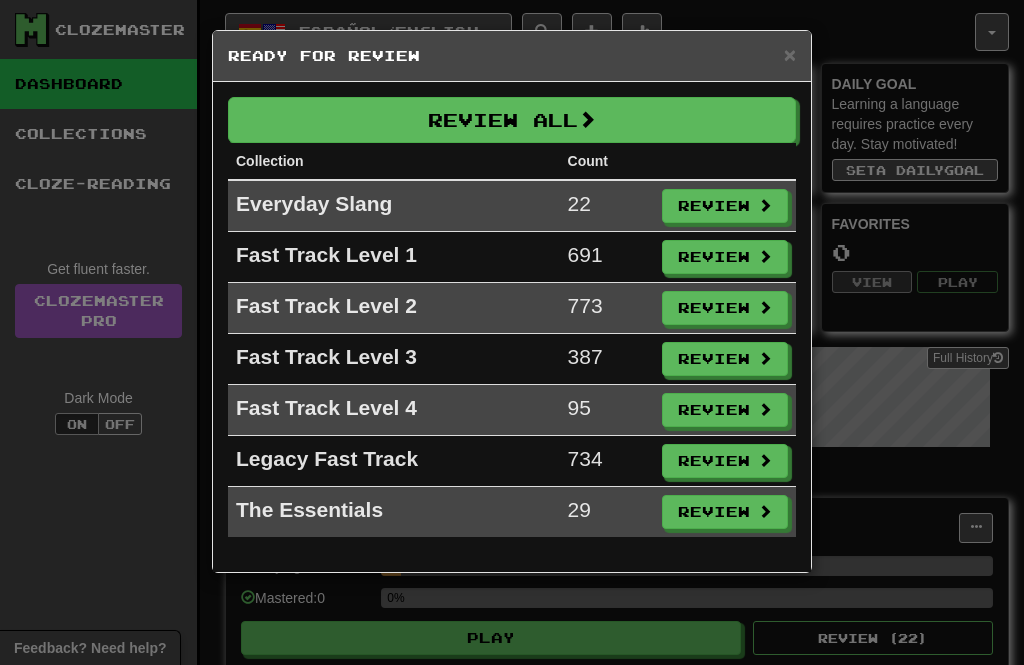 click on "Review All" at bounding box center (512, 120) 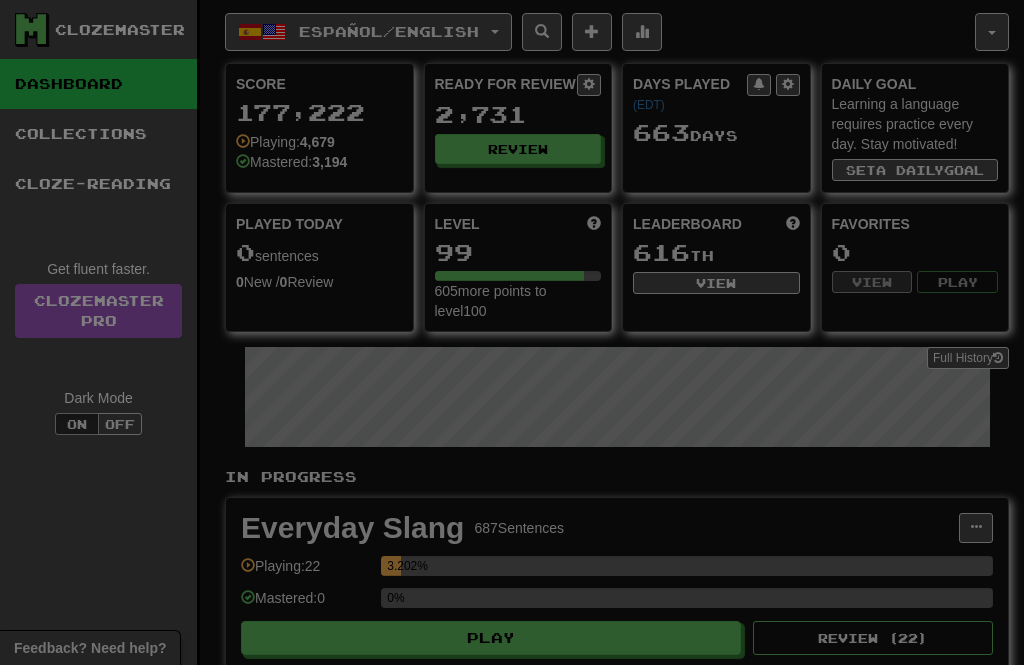 select on "**" 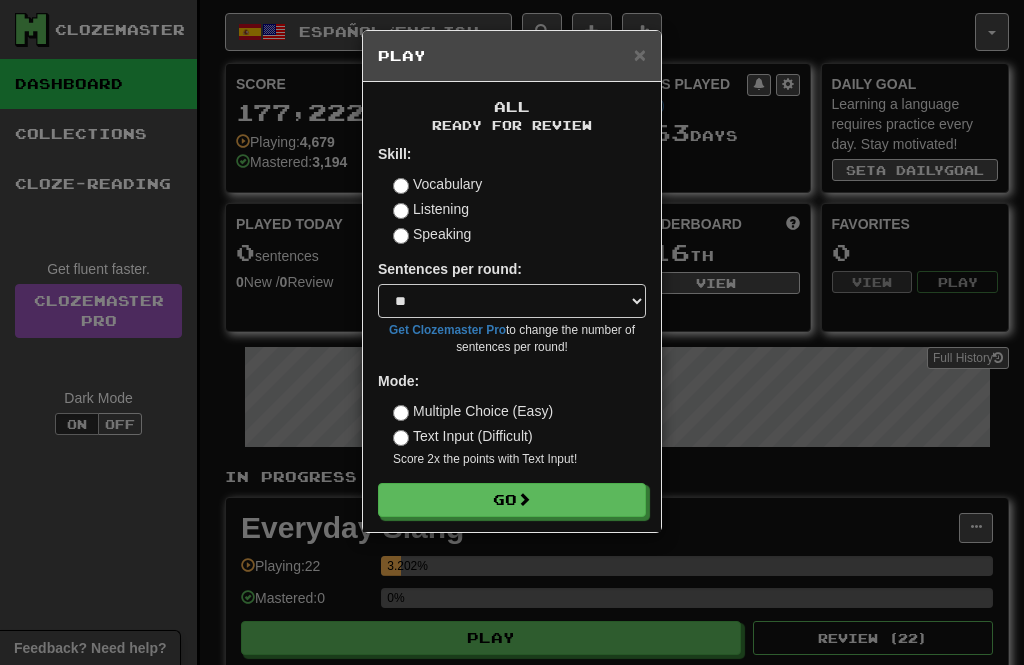 click on "Go" at bounding box center [512, 500] 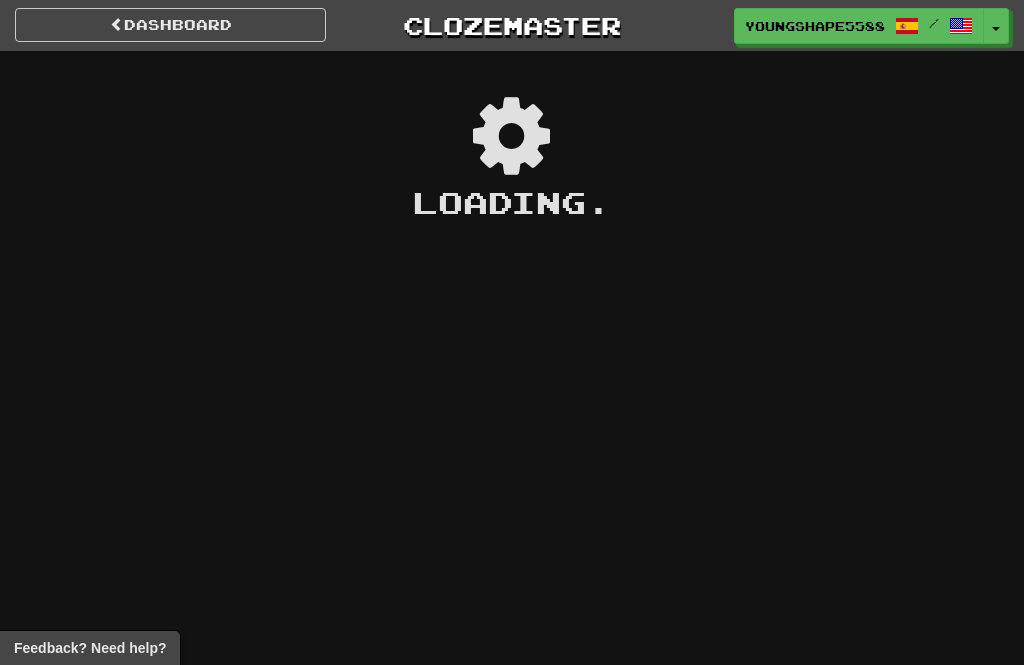 scroll, scrollTop: 0, scrollLeft: 0, axis: both 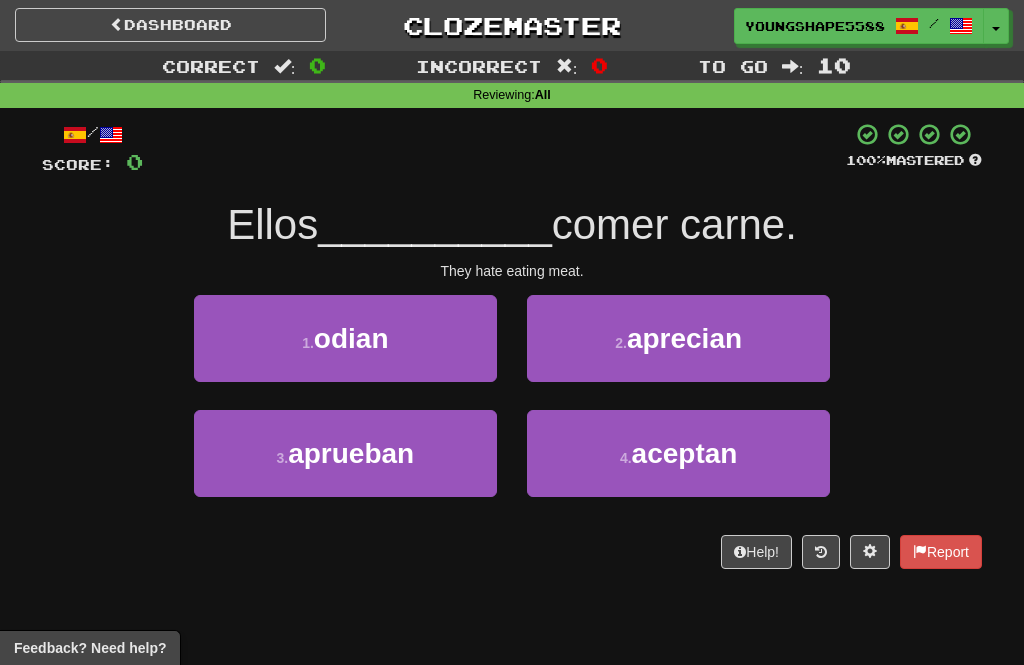 click on "1 .  odian" at bounding box center [345, 338] 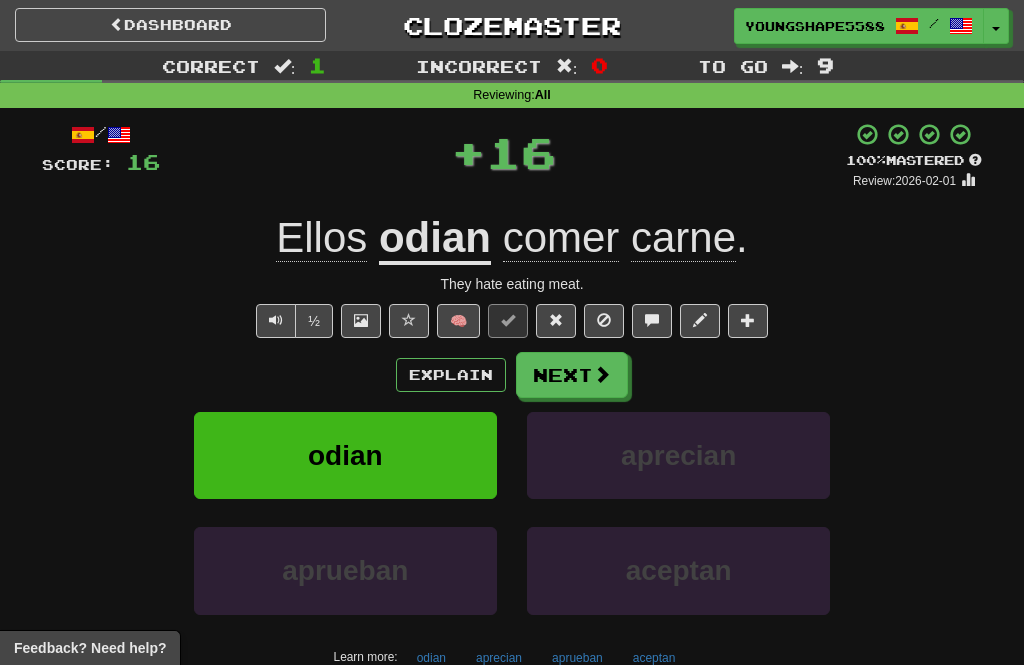 click on "Next" at bounding box center (572, 375) 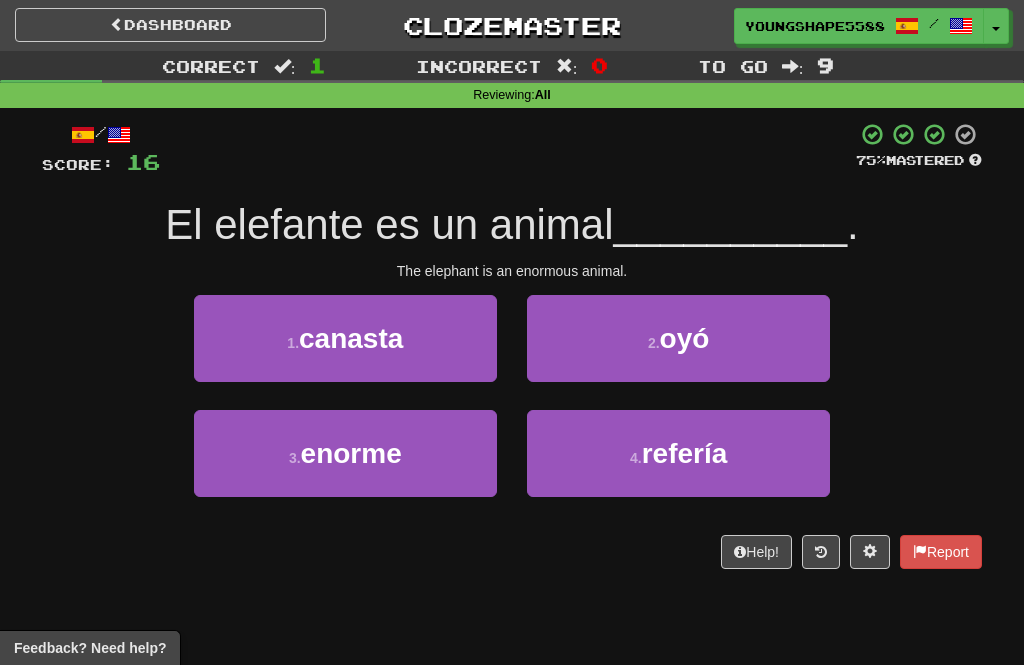 click on "3 .  enorme" at bounding box center [345, 453] 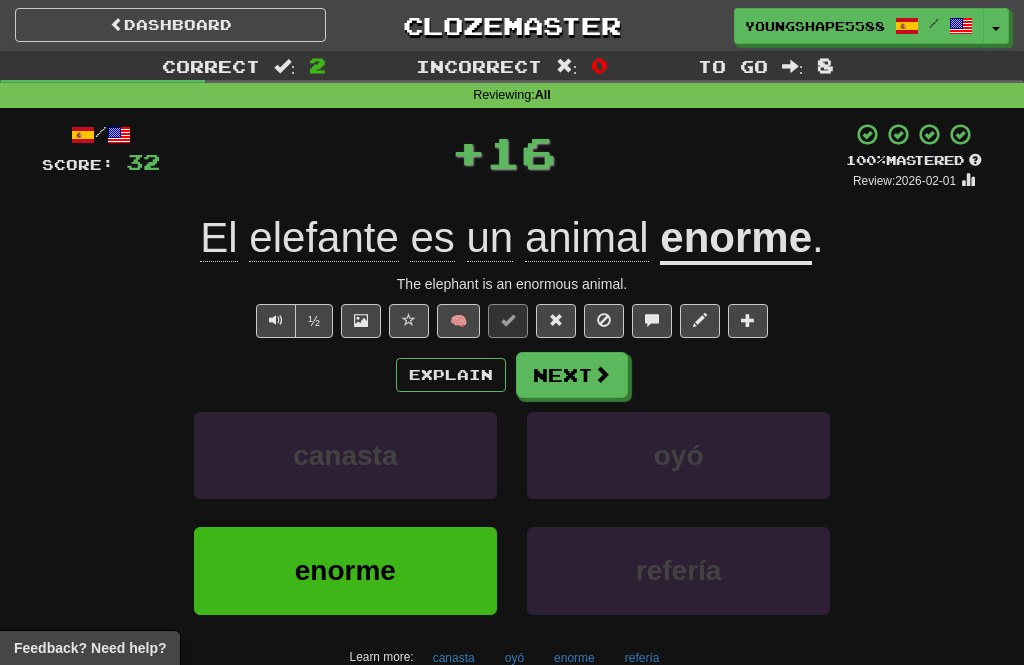 click on "Next" at bounding box center (572, 375) 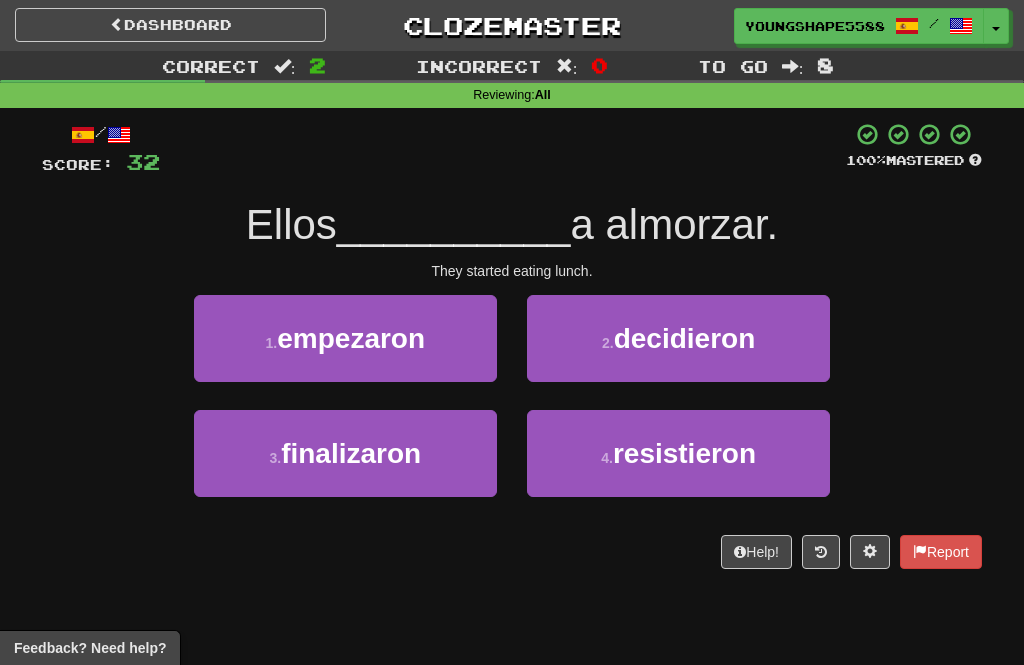 click on "empezaron" at bounding box center (351, 338) 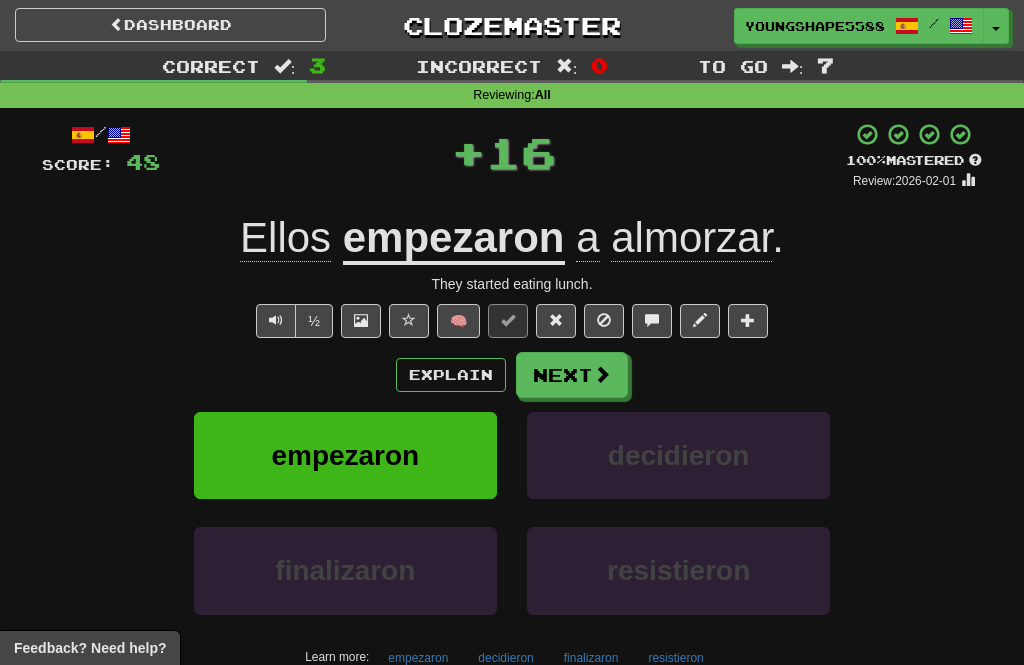 click on "Next" at bounding box center [572, 375] 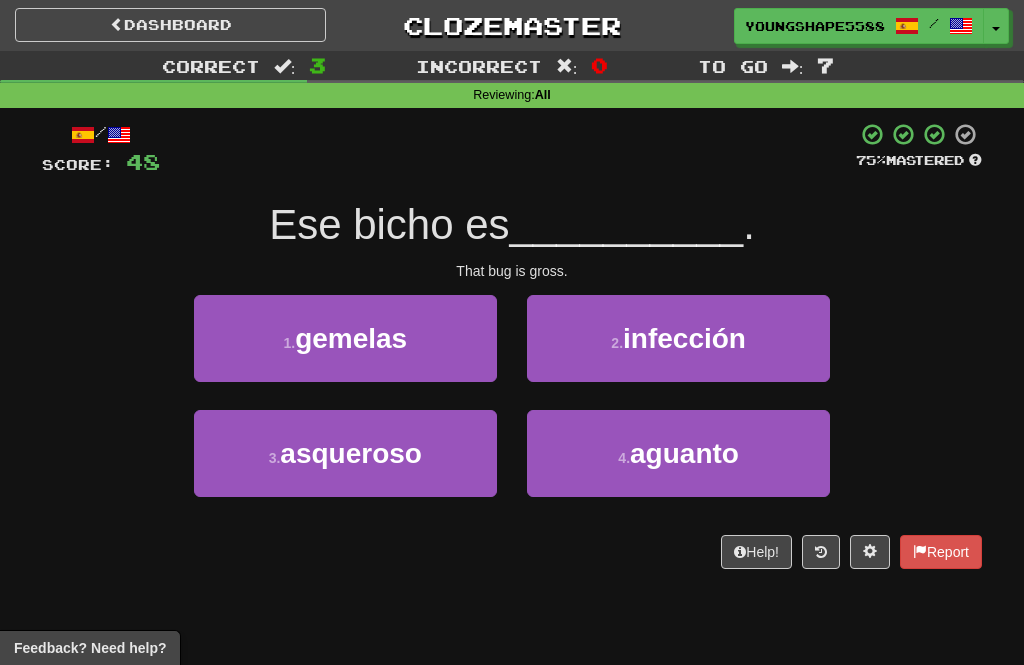 click on "3 .  asqueroso" at bounding box center [345, 453] 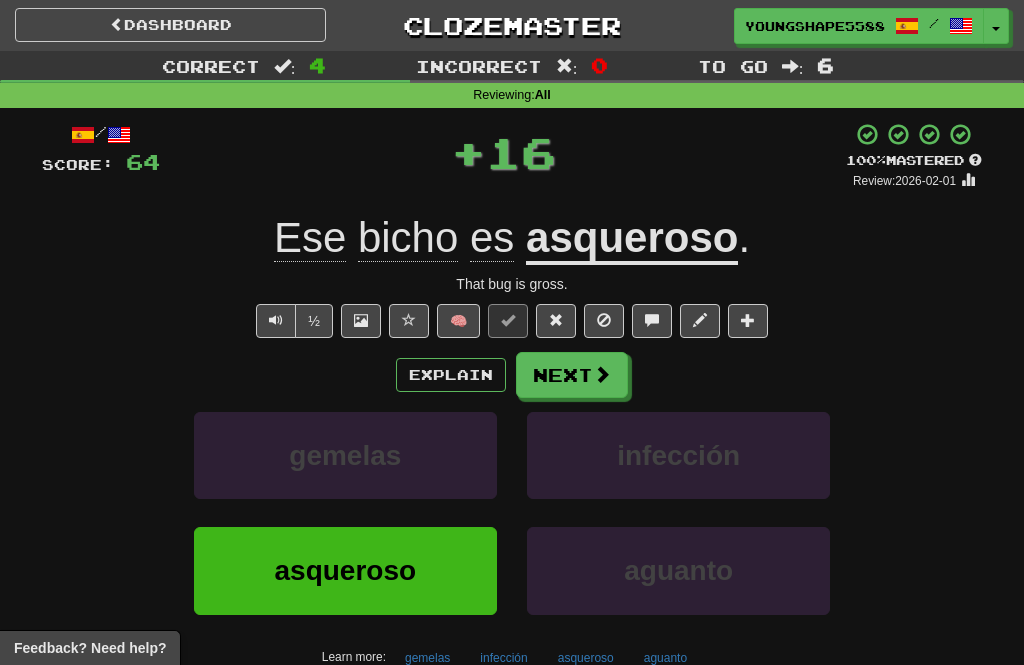 click on "Next" at bounding box center (572, 375) 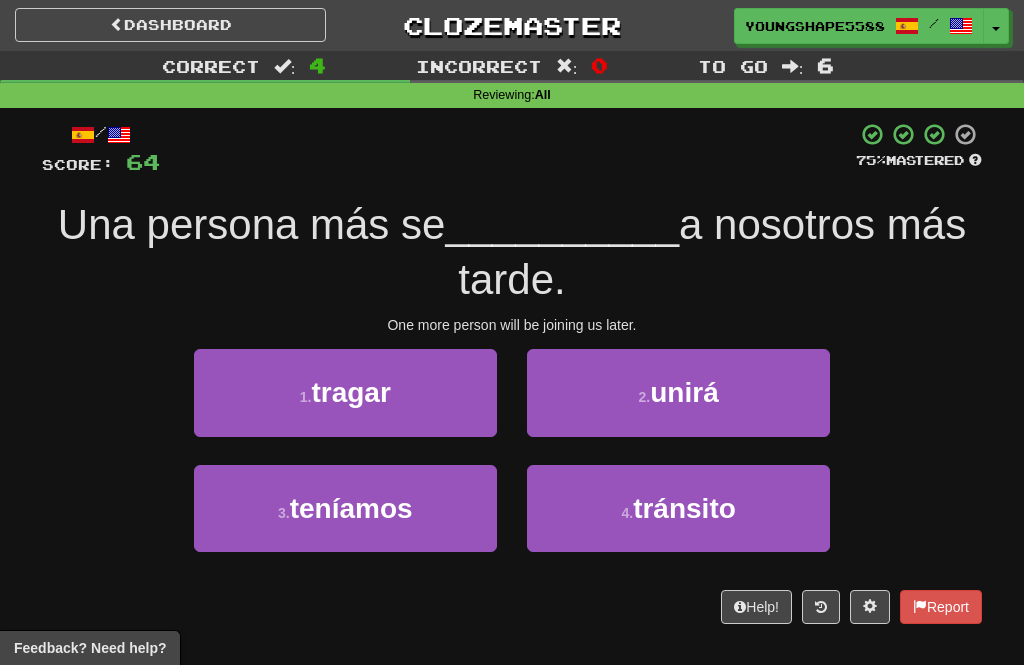 click on "unirá" at bounding box center (684, 392) 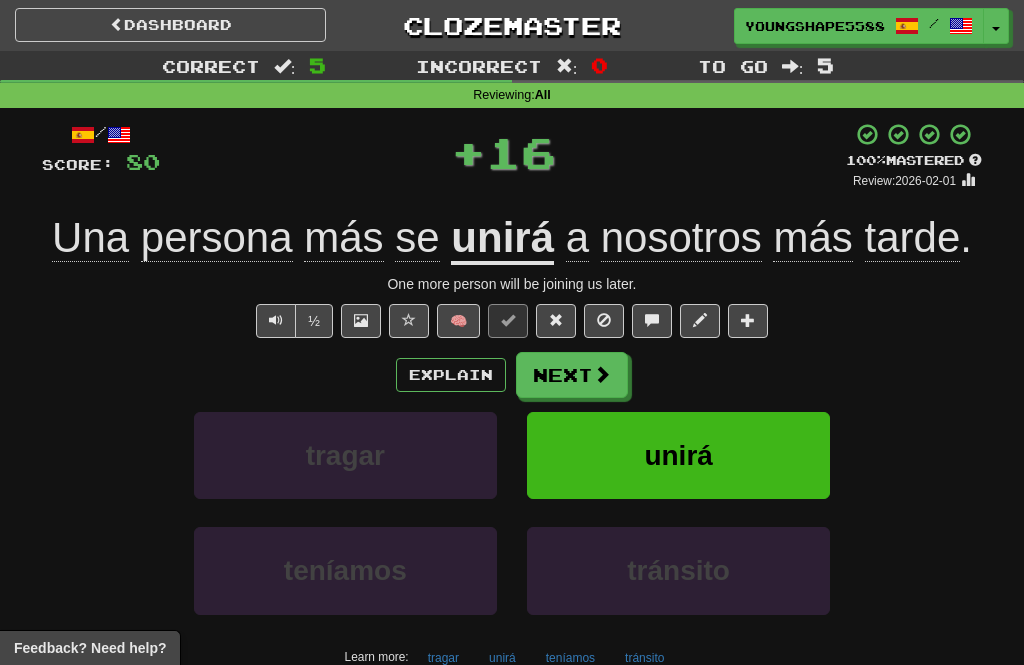 click on "Next" at bounding box center [572, 375] 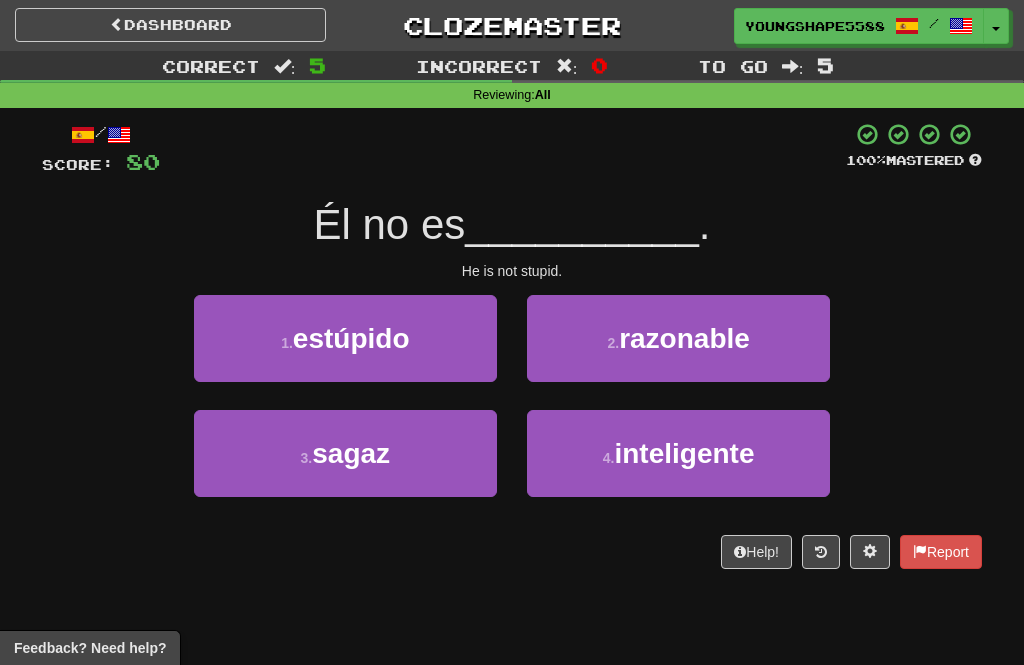 click on "inteligente" at bounding box center (684, 453) 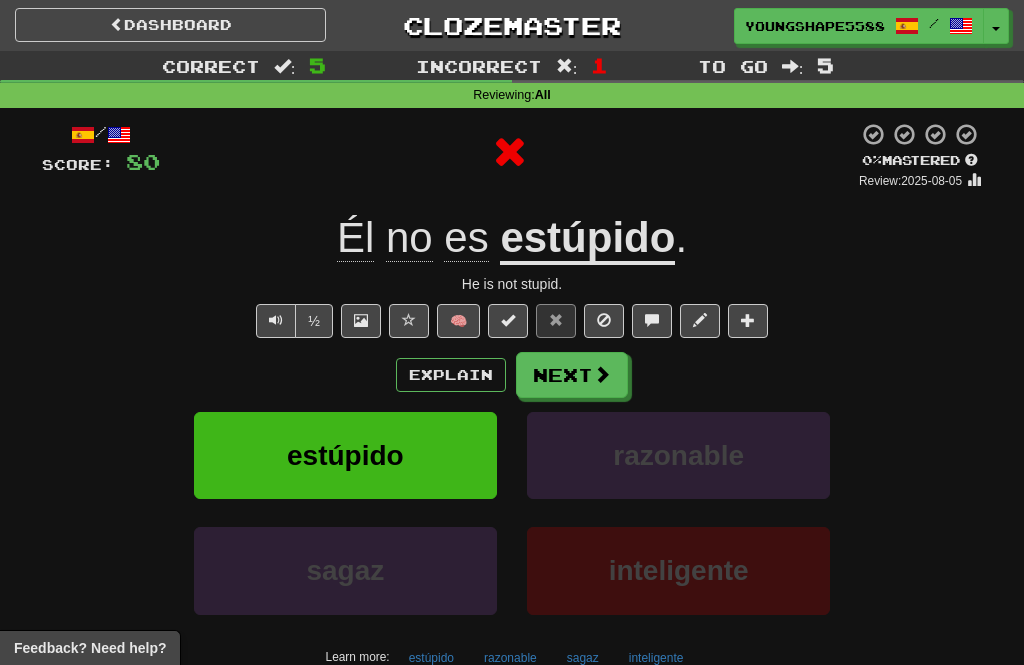click on "Next" at bounding box center (572, 375) 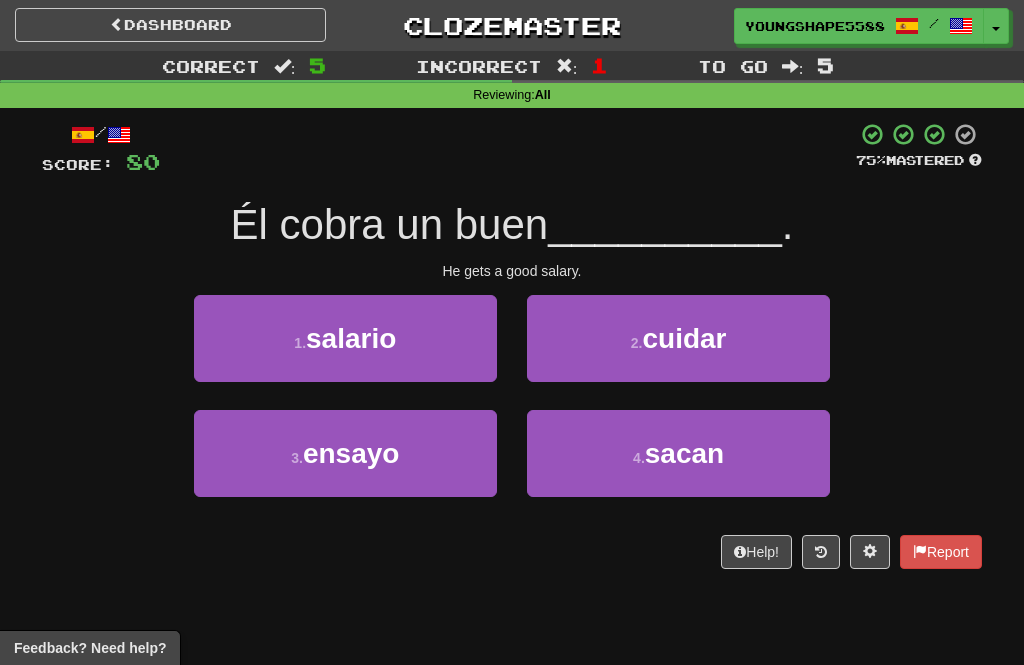 click on "1 .  salario" at bounding box center (345, 338) 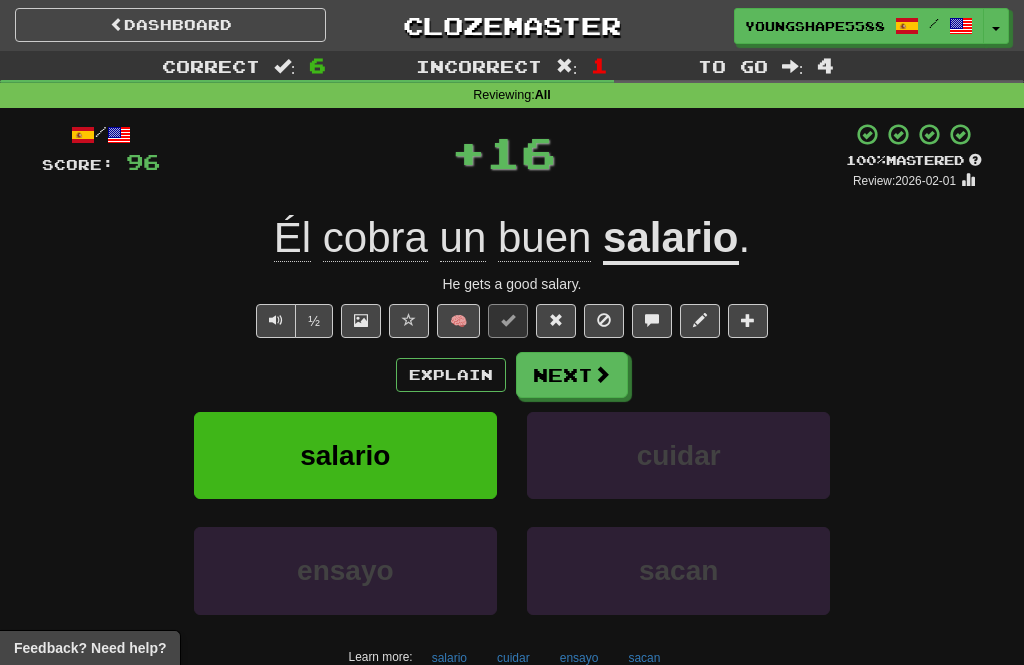 click on "Next" at bounding box center (572, 375) 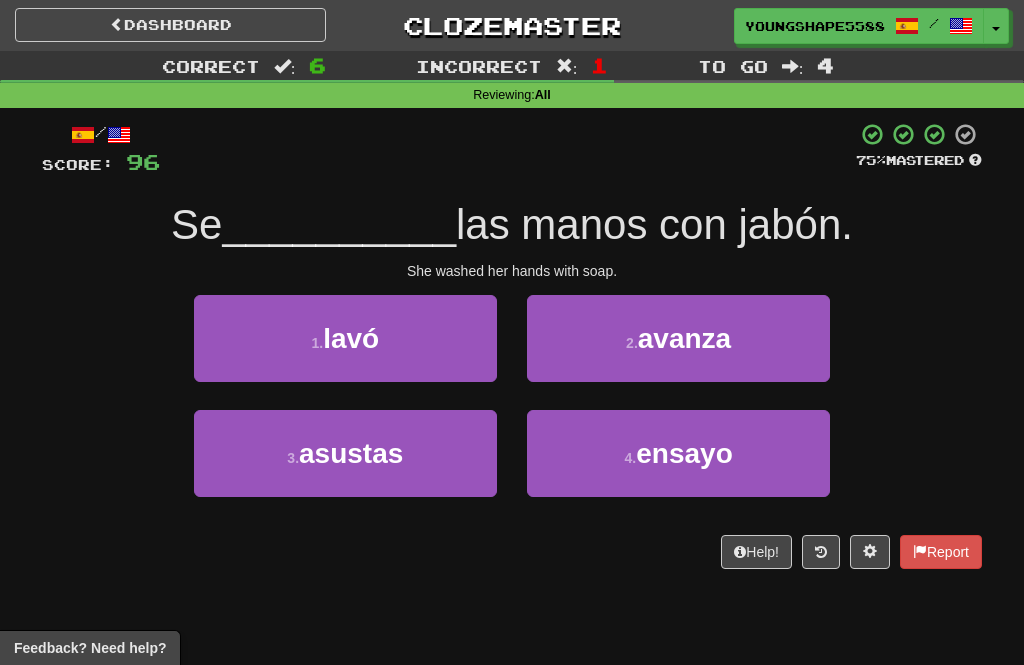 click on "1 .  lavó" at bounding box center [345, 338] 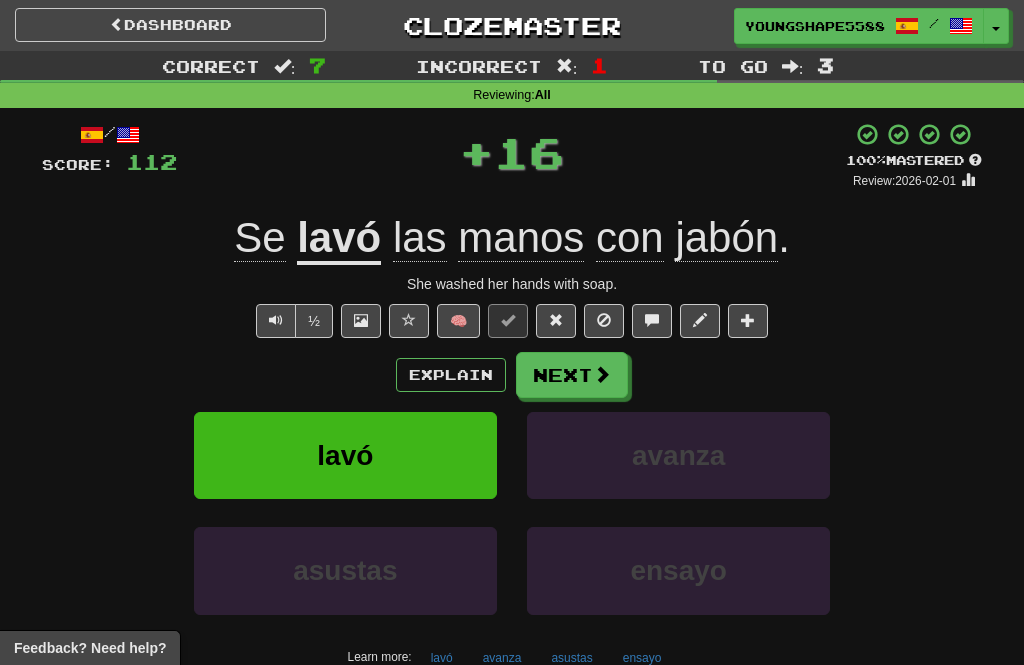 click on "Next" at bounding box center [572, 375] 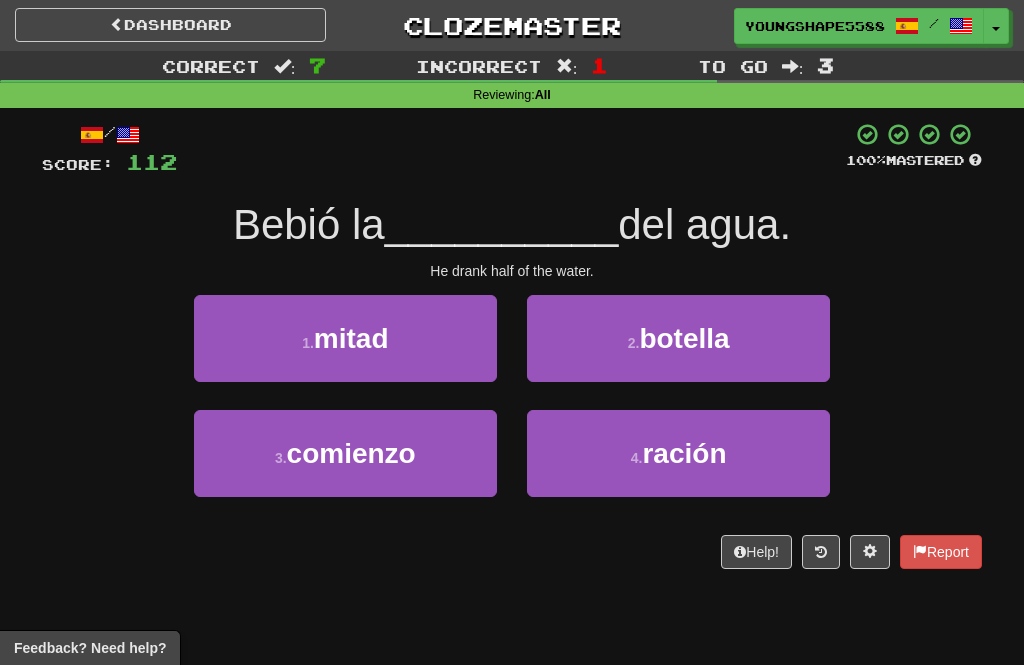 click on "1 .  mitad" at bounding box center [345, 338] 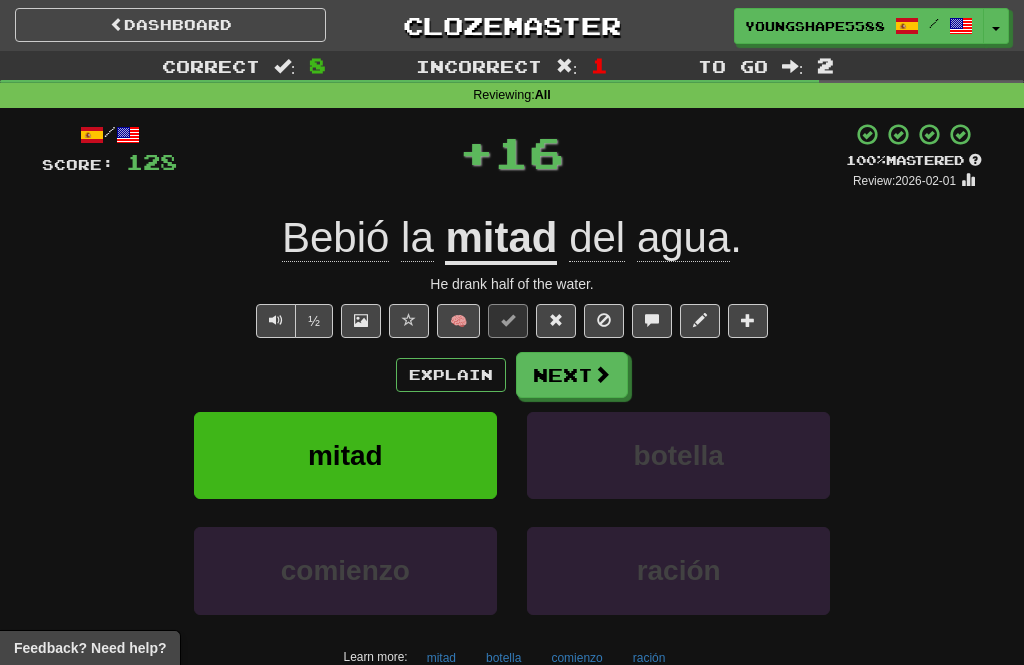 click on "Next" at bounding box center [572, 375] 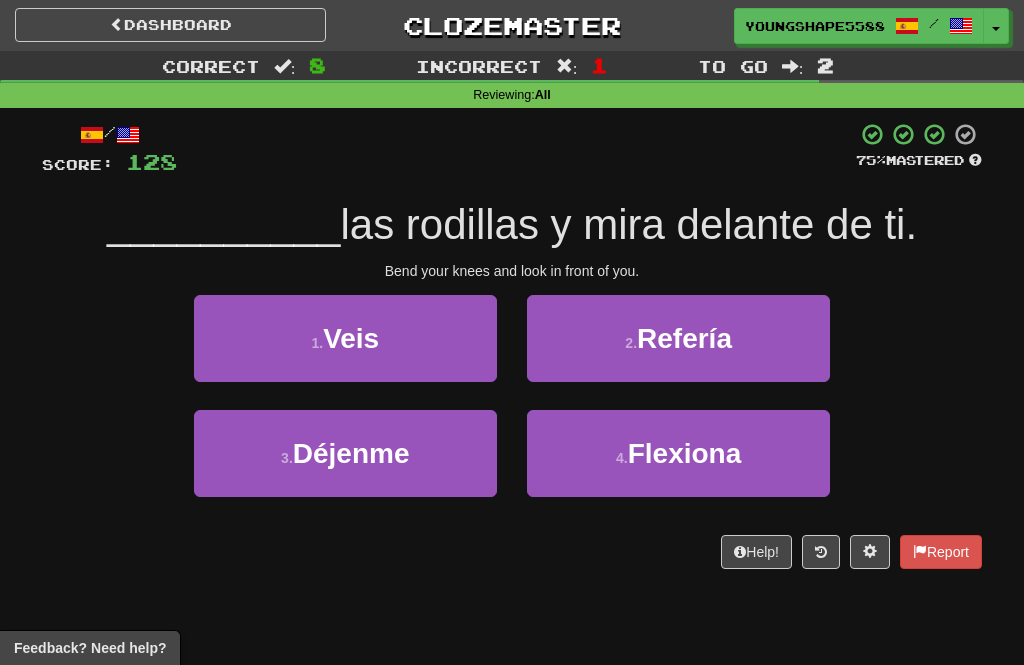 click on "Flexiona" at bounding box center (685, 453) 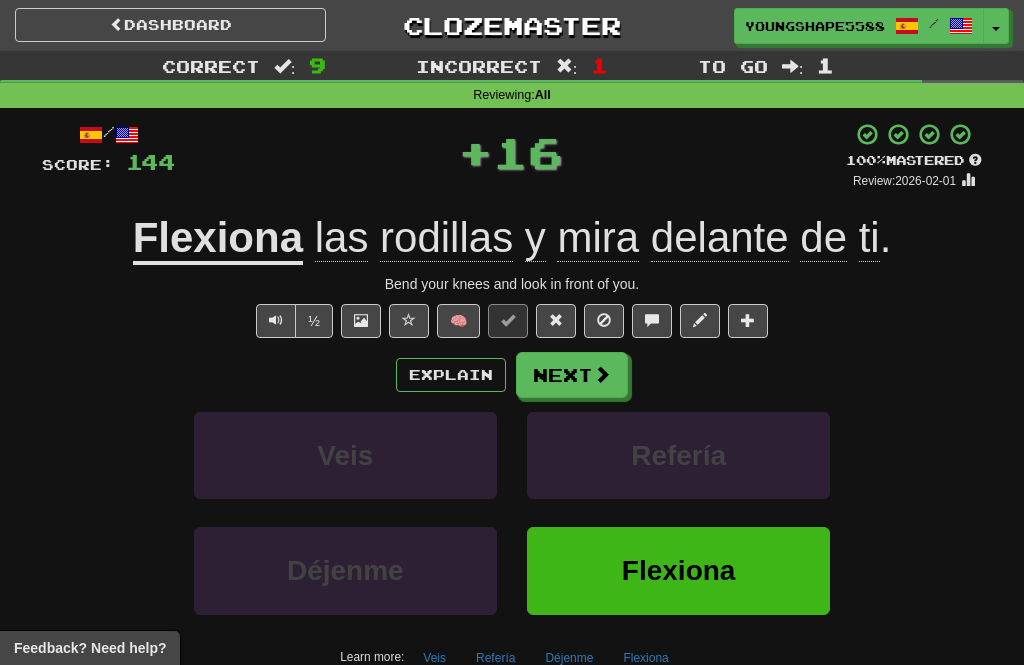 click at bounding box center (602, 374) 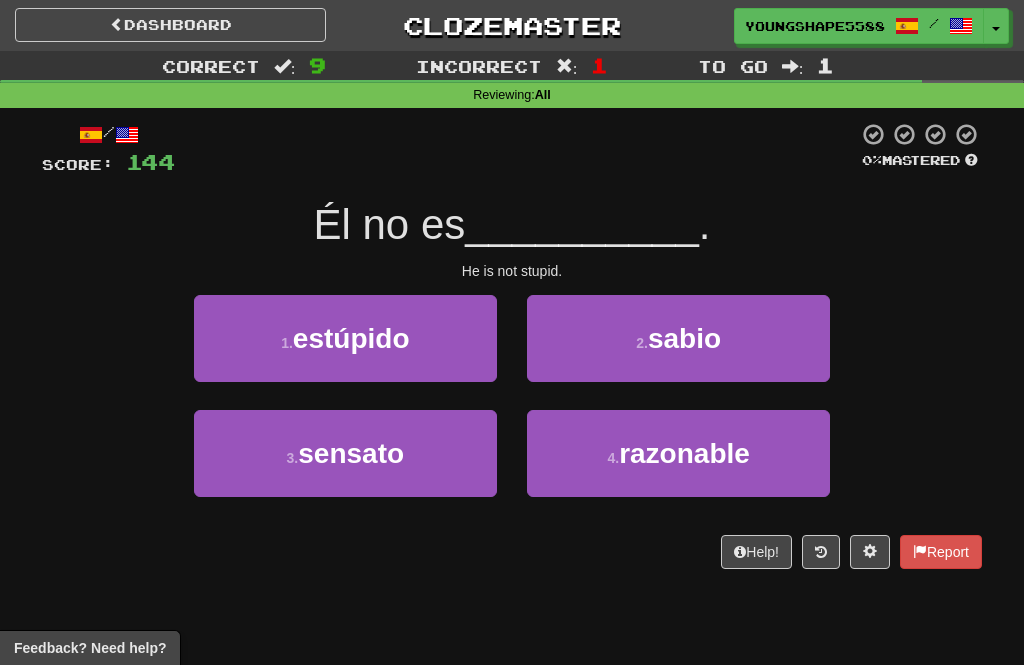 click on "1 .  estúpido" at bounding box center (345, 338) 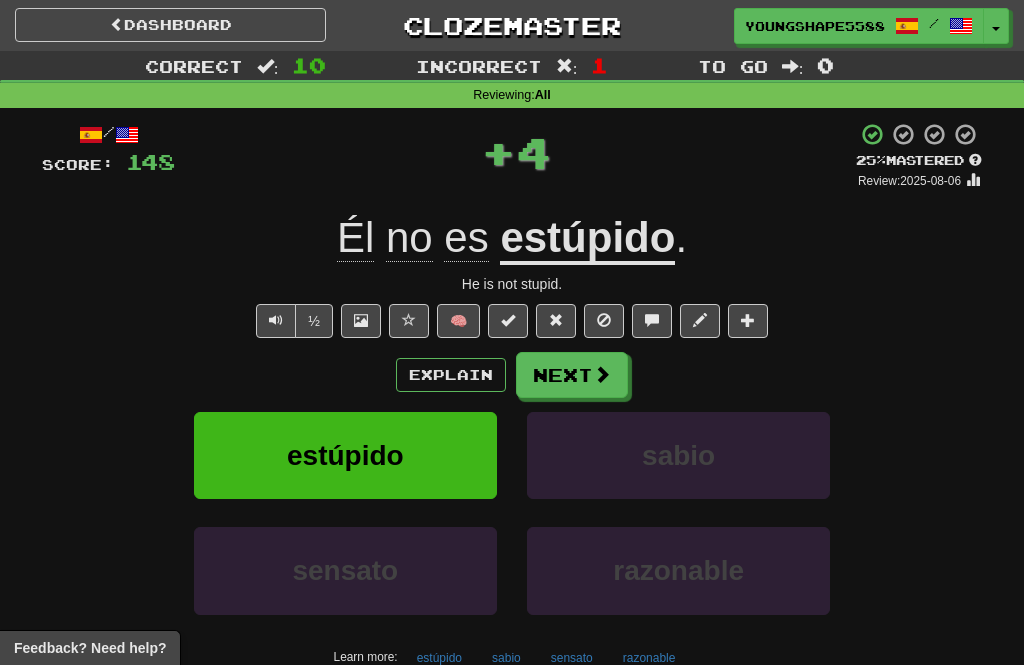 click at bounding box center [602, 374] 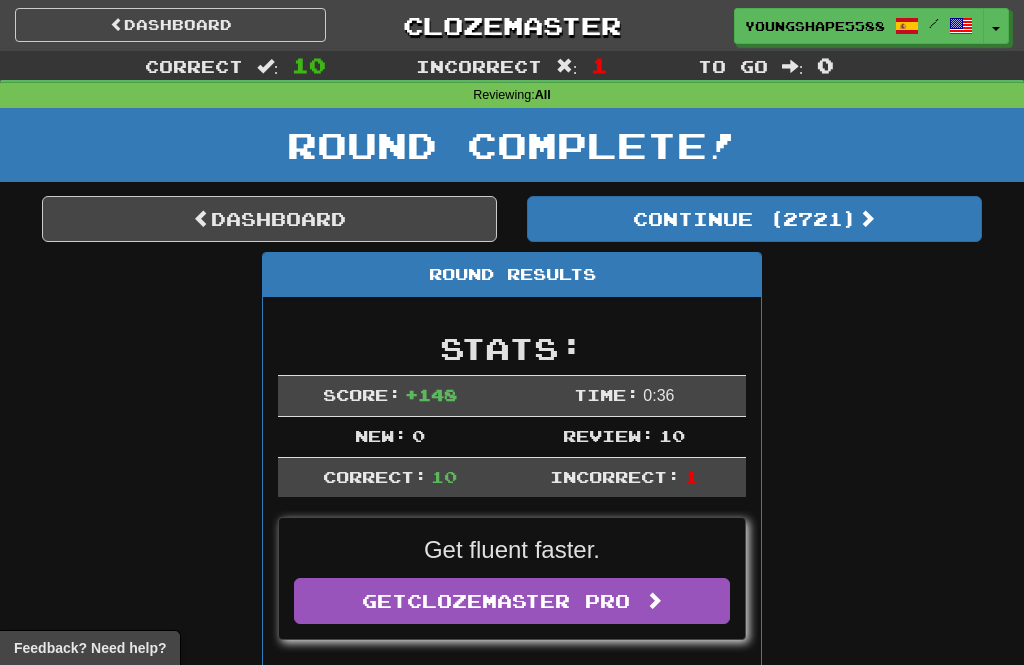 click on "Continue ( 2721 )" at bounding box center [754, 219] 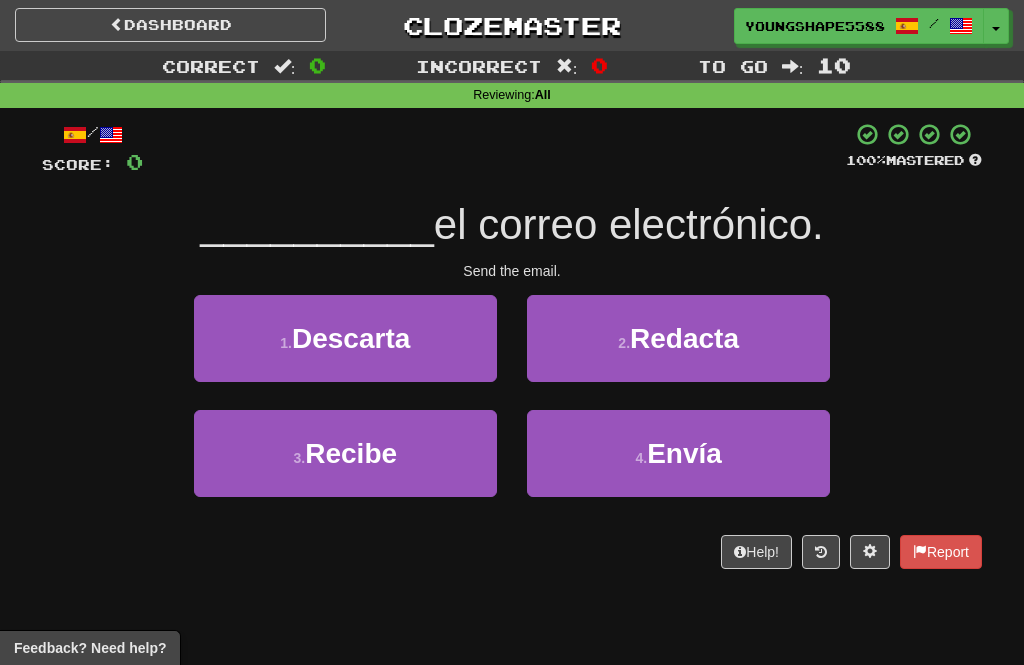 click on "Envía" at bounding box center [684, 453] 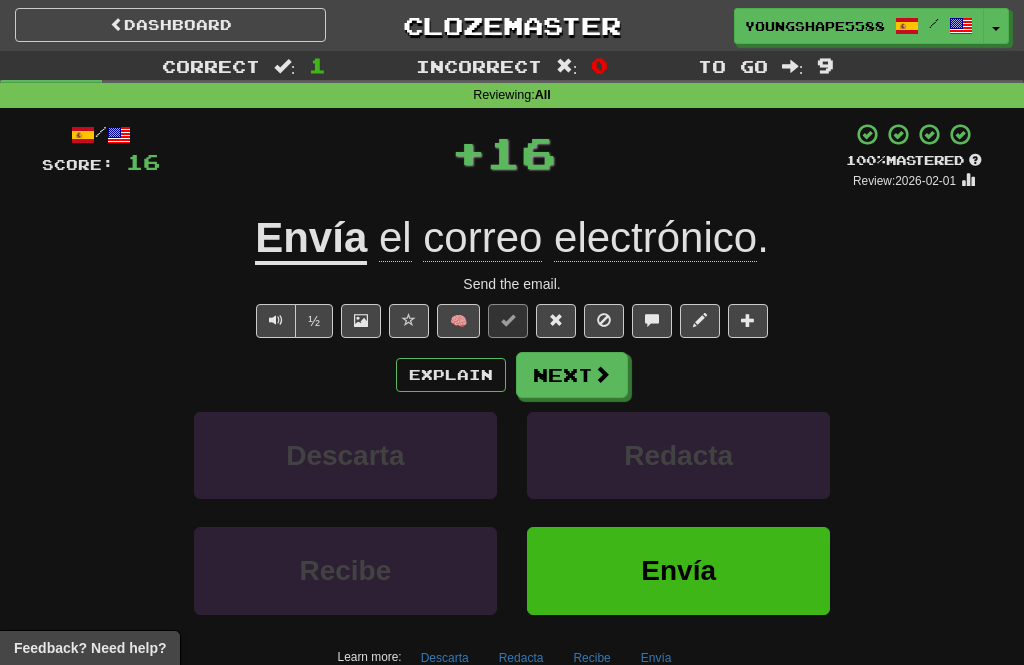 click at bounding box center [602, 374] 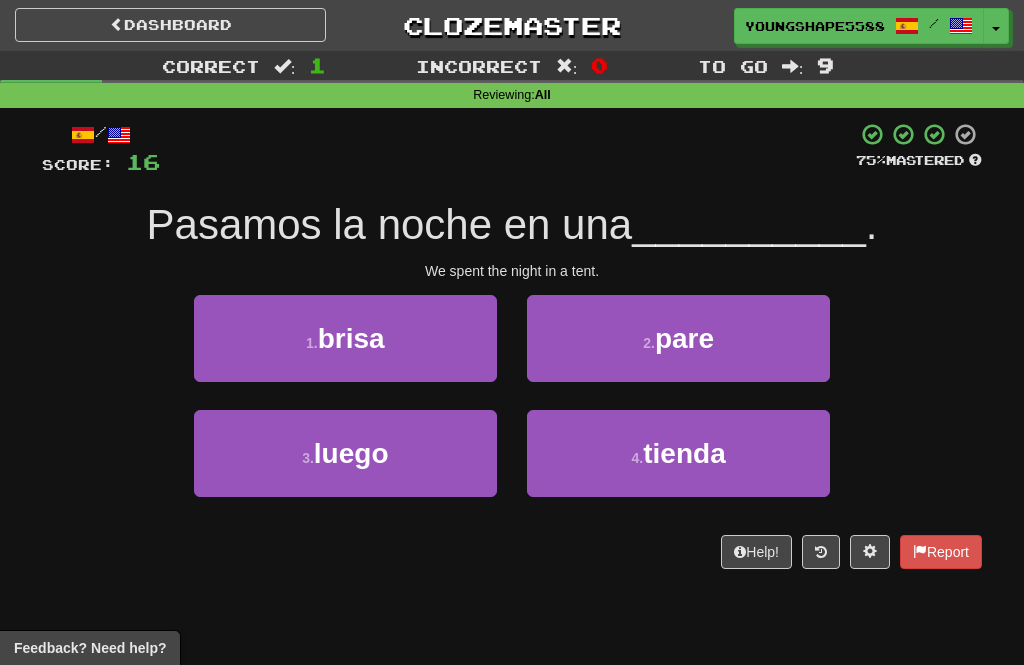click on "tienda" at bounding box center (684, 453) 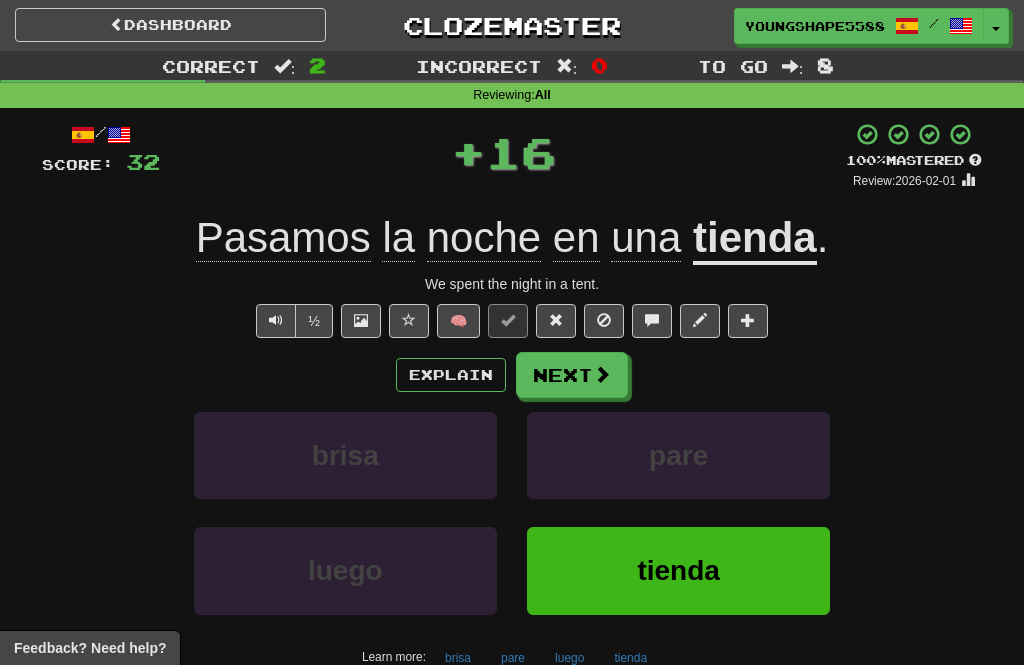 click at bounding box center [602, 374] 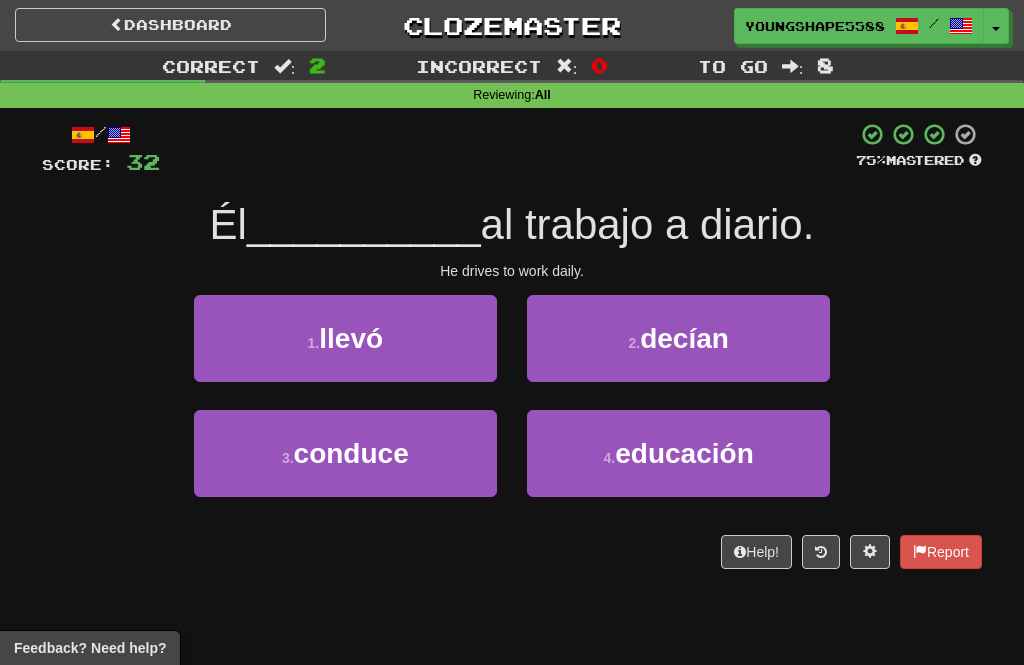 click on "3 .  conduce" at bounding box center [345, 453] 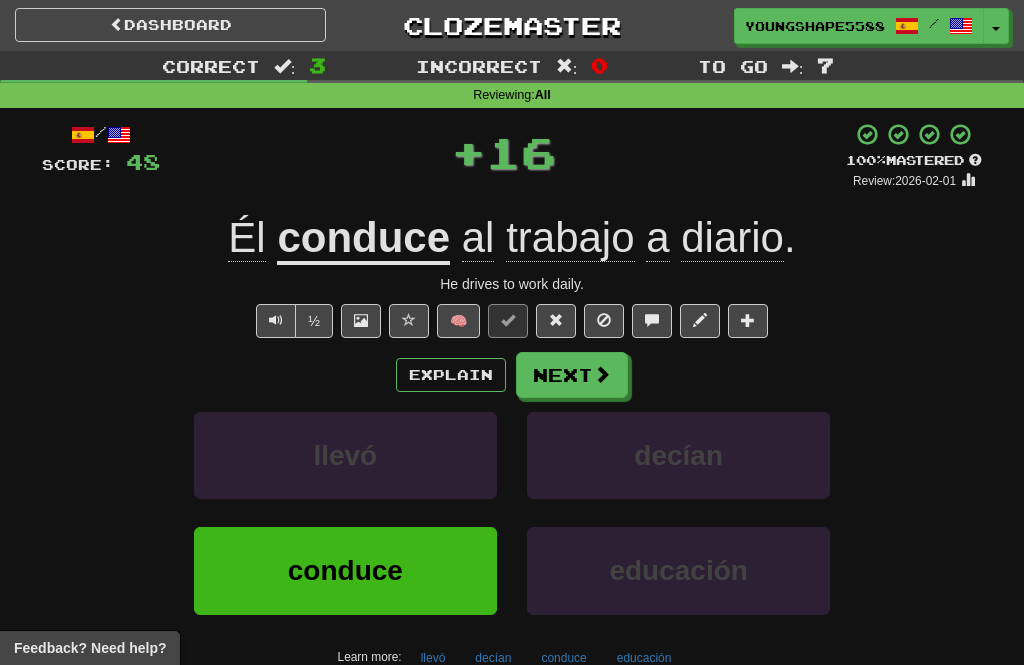 click on "Next" at bounding box center (572, 375) 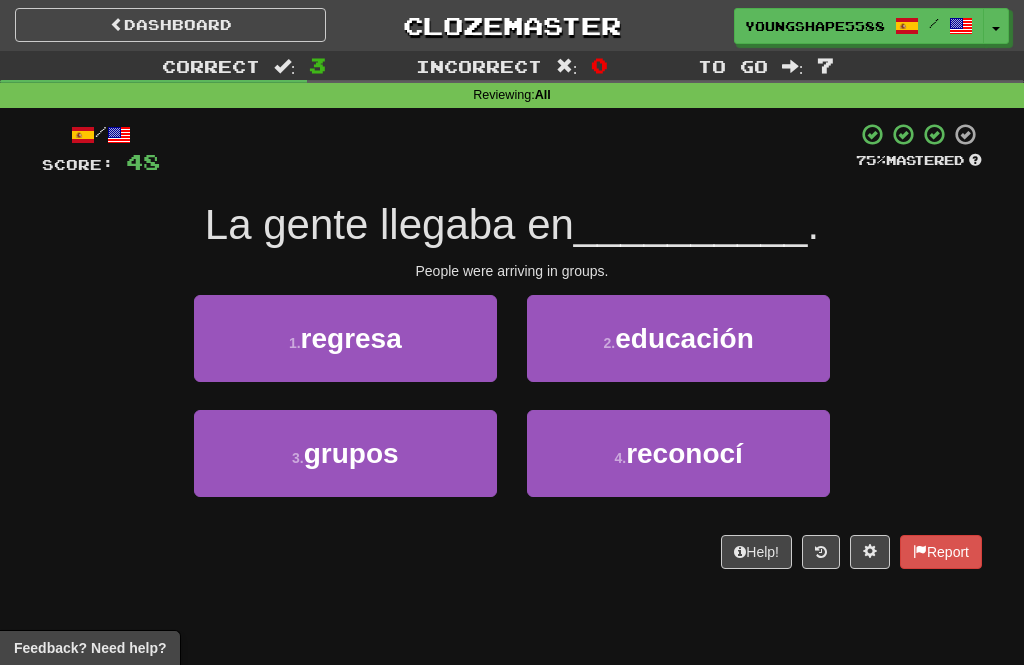 click on "3 .  grupos" at bounding box center [345, 453] 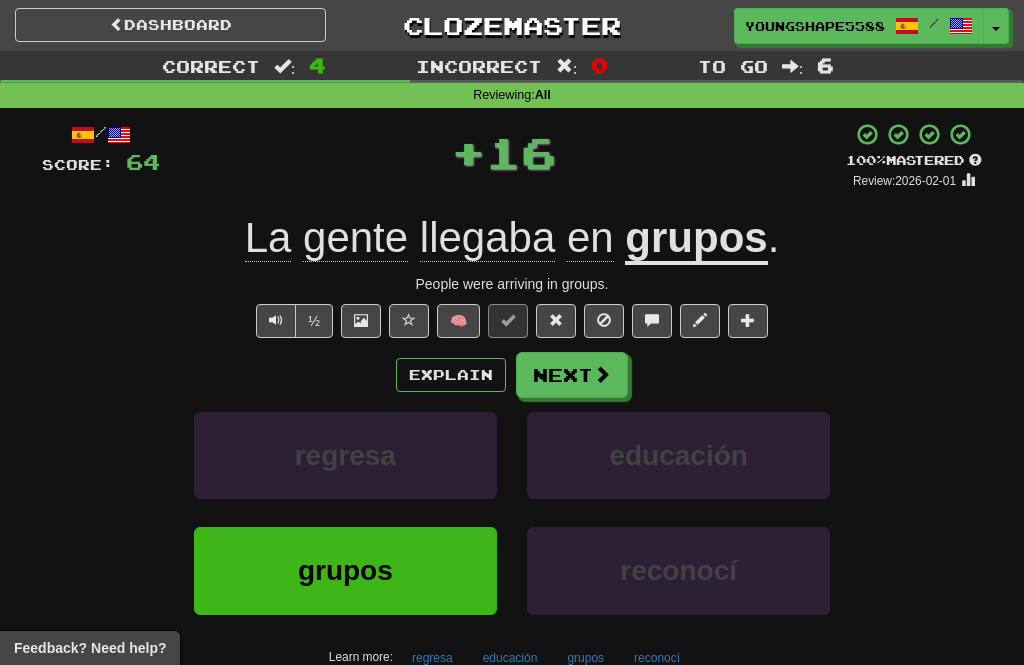 click at bounding box center (602, 374) 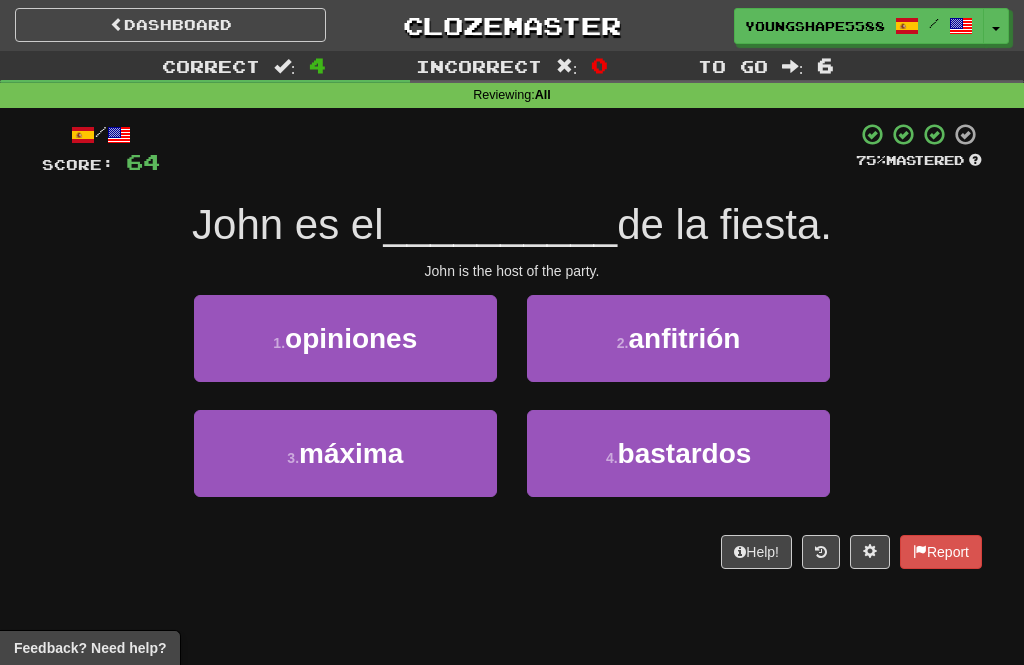 click on "anfitrión" at bounding box center [684, 338] 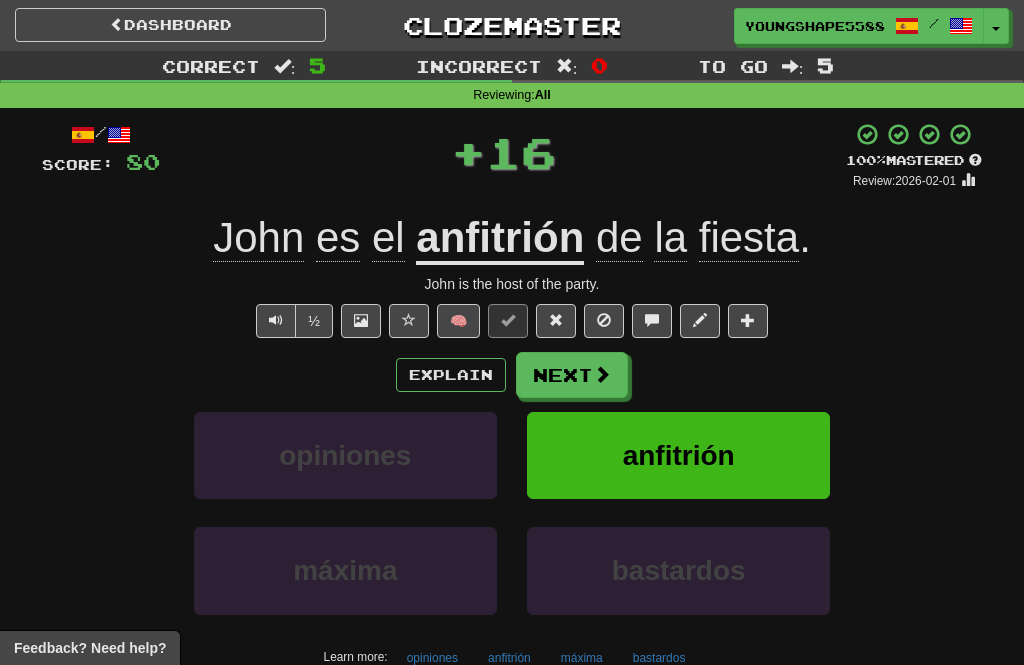 click on "Next" at bounding box center (572, 375) 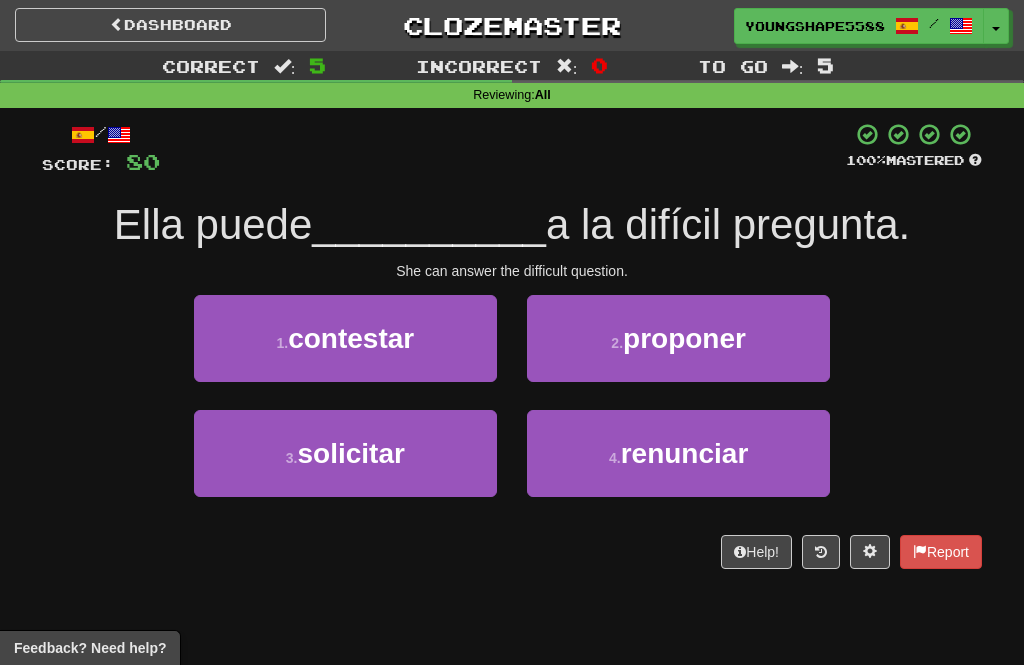 click on "renunciar" at bounding box center (685, 453) 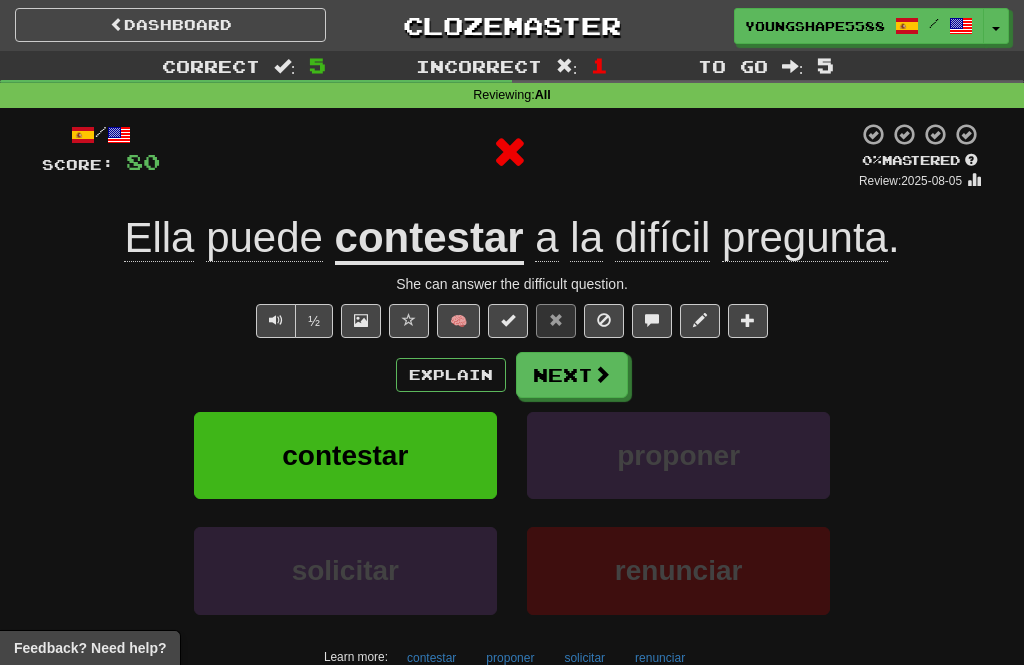 click at bounding box center (602, 374) 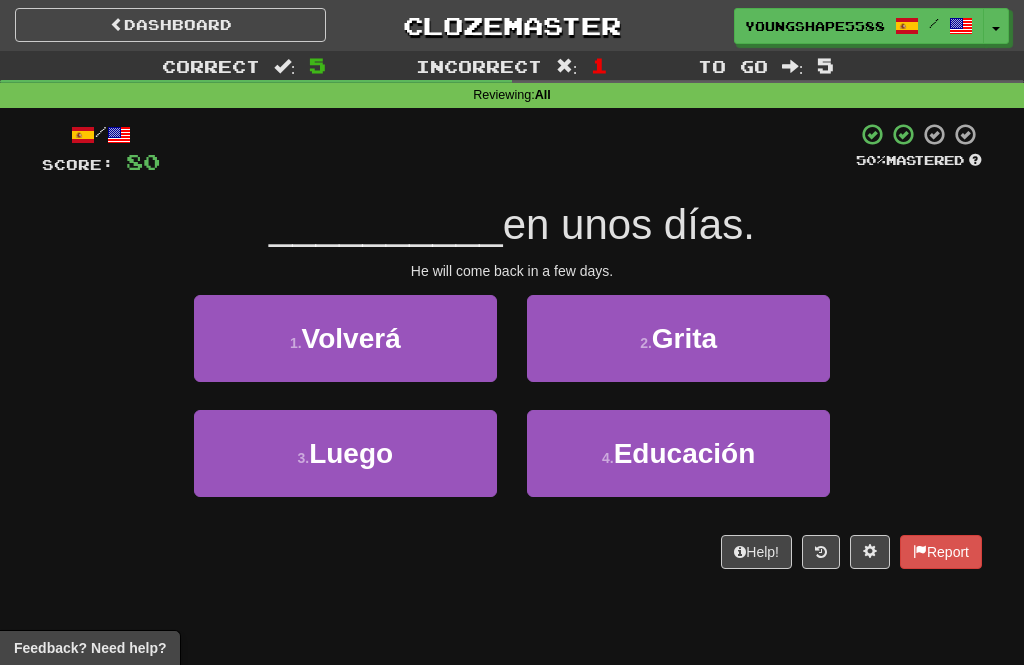 click on "1 .  Volverá" at bounding box center (345, 338) 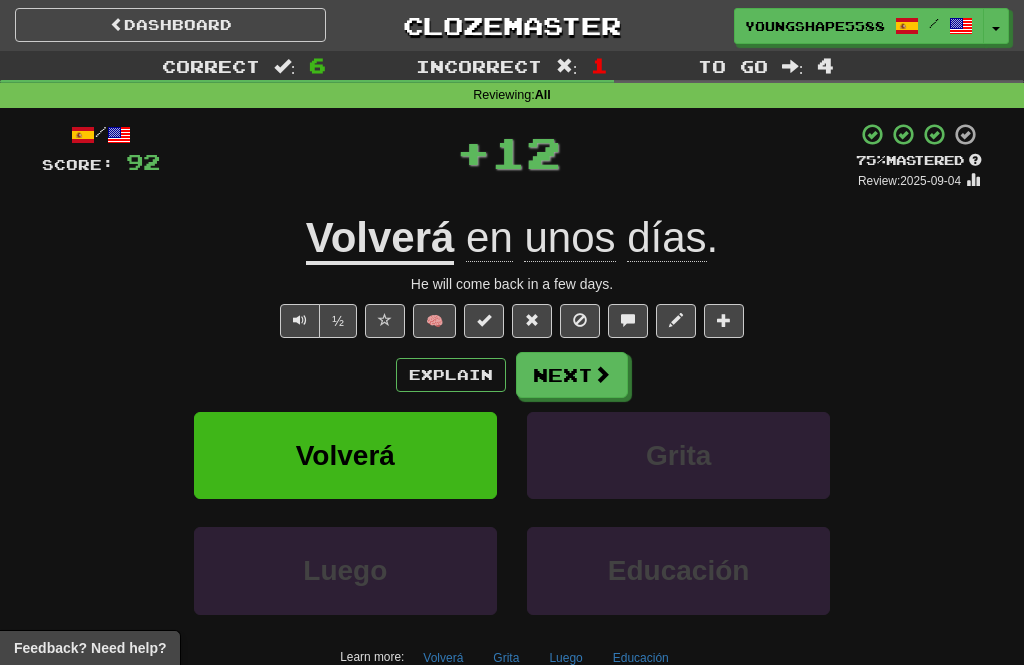 click at bounding box center (602, 374) 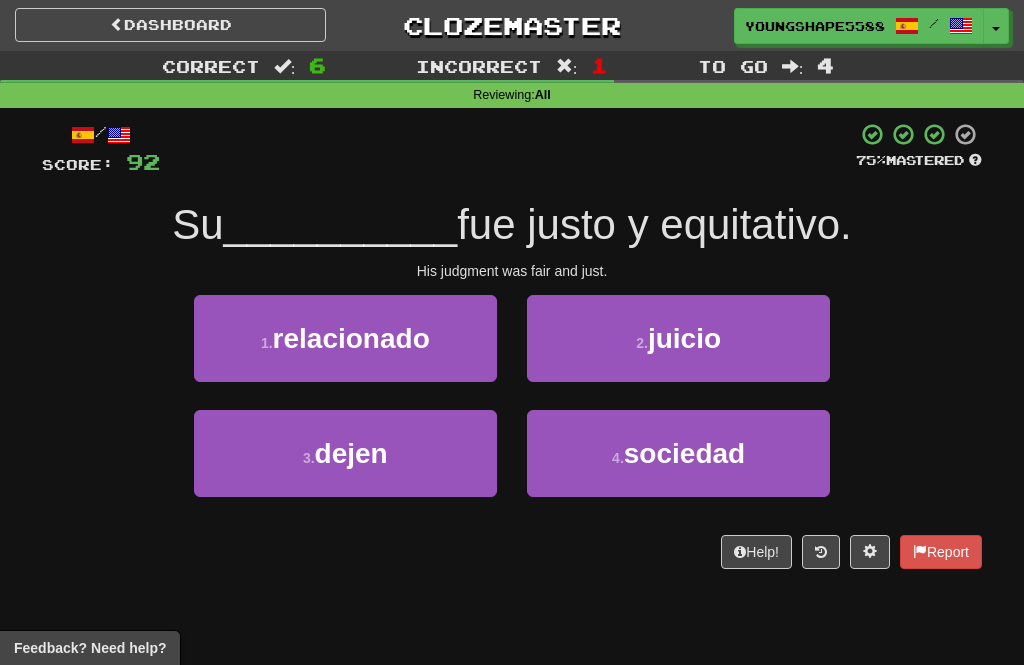 click on "2 .  juicio" at bounding box center [678, 338] 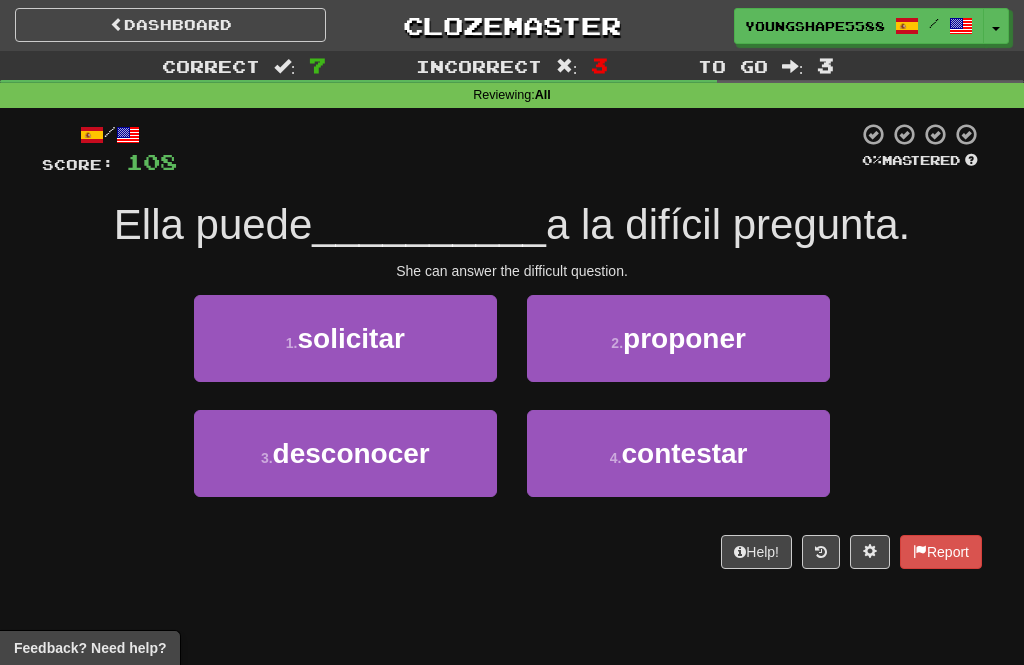 scroll, scrollTop: 43, scrollLeft: 0, axis: vertical 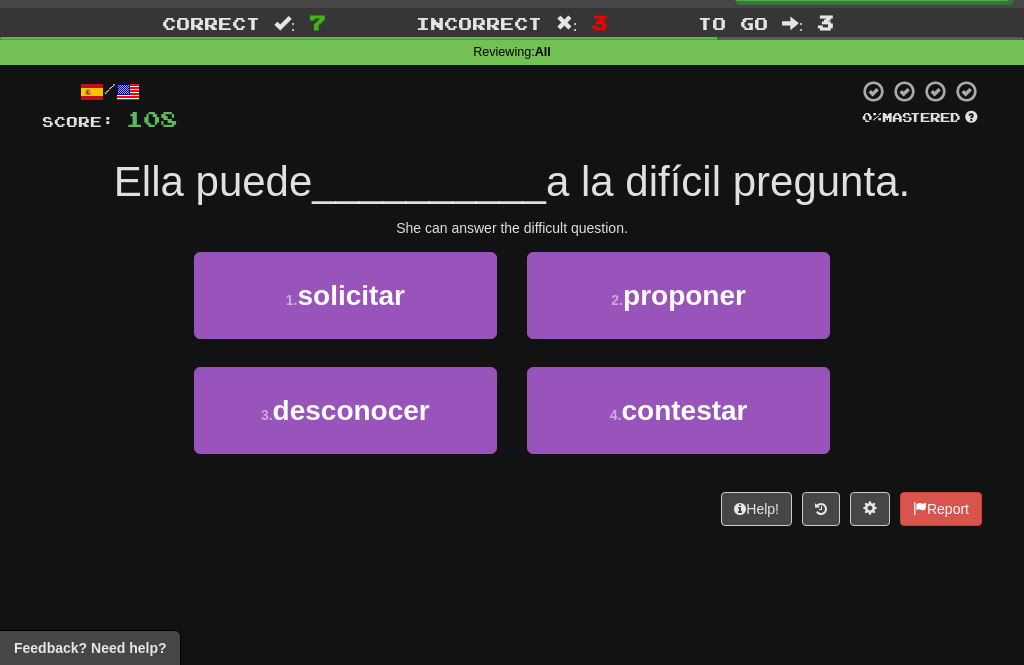 click on "4 .  contestar" at bounding box center [678, 410] 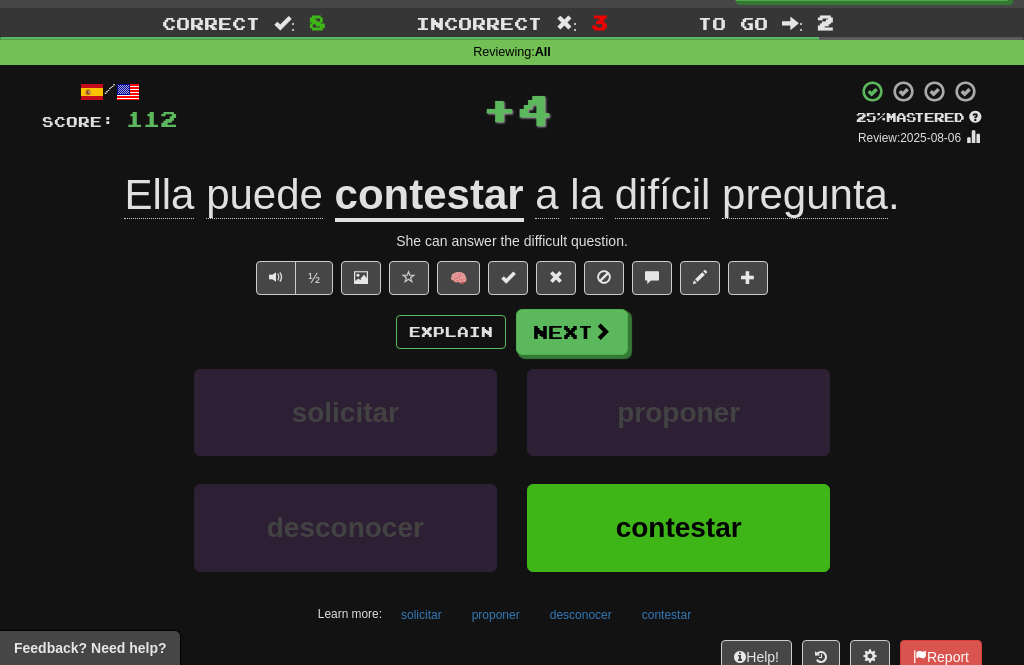 click on "Next" at bounding box center (572, 332) 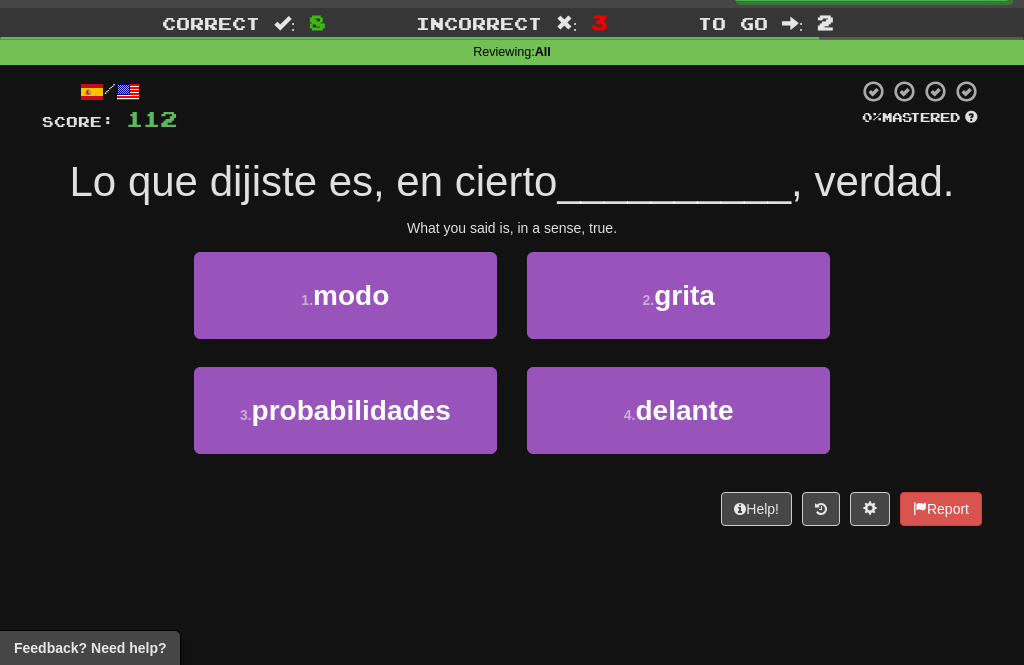 click on "1 .  modo" at bounding box center [345, 295] 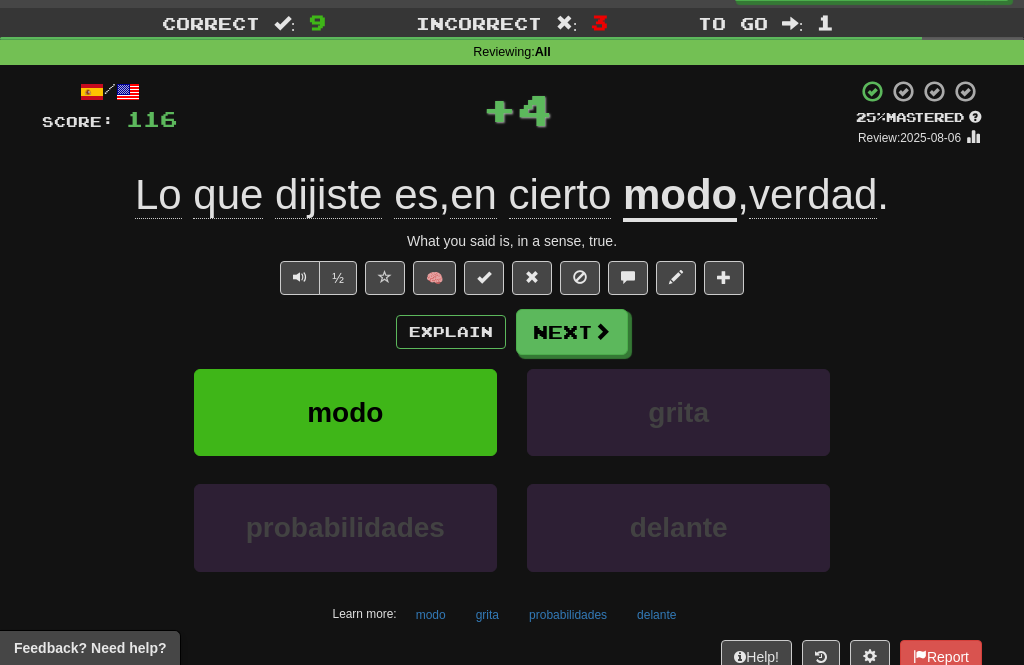 click on "Next" at bounding box center [572, 332] 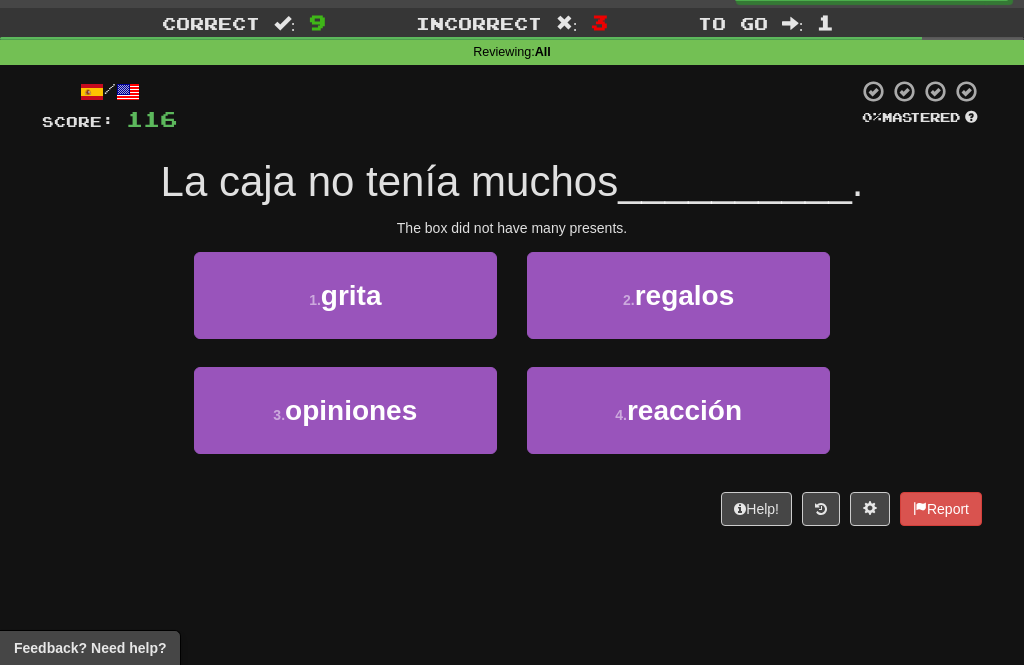 click on "regalos" at bounding box center [685, 295] 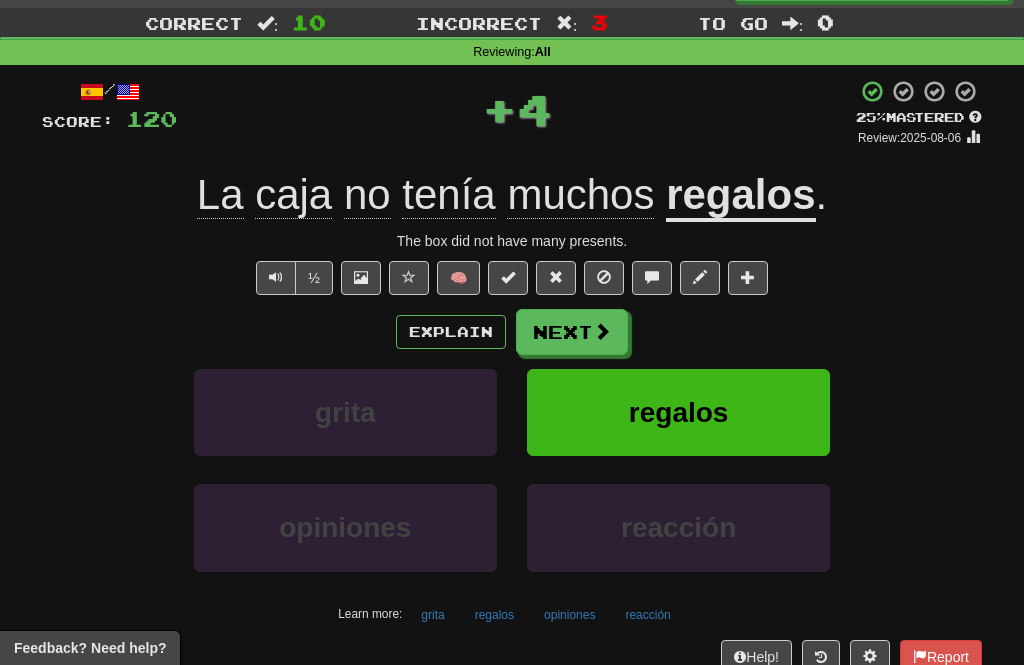 click at bounding box center (602, 331) 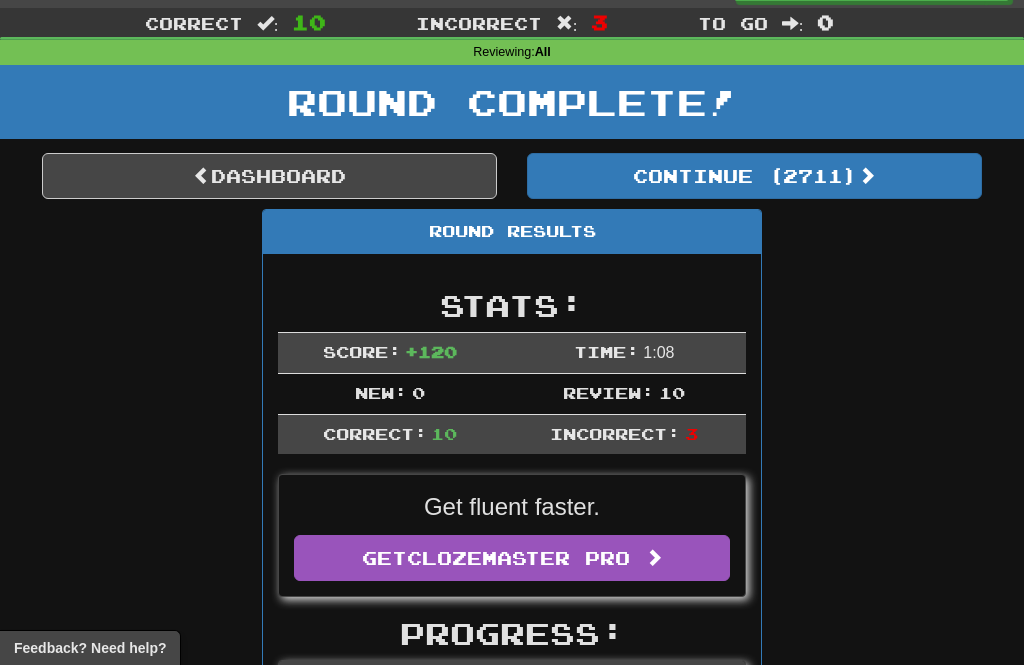 click at bounding box center (867, 175) 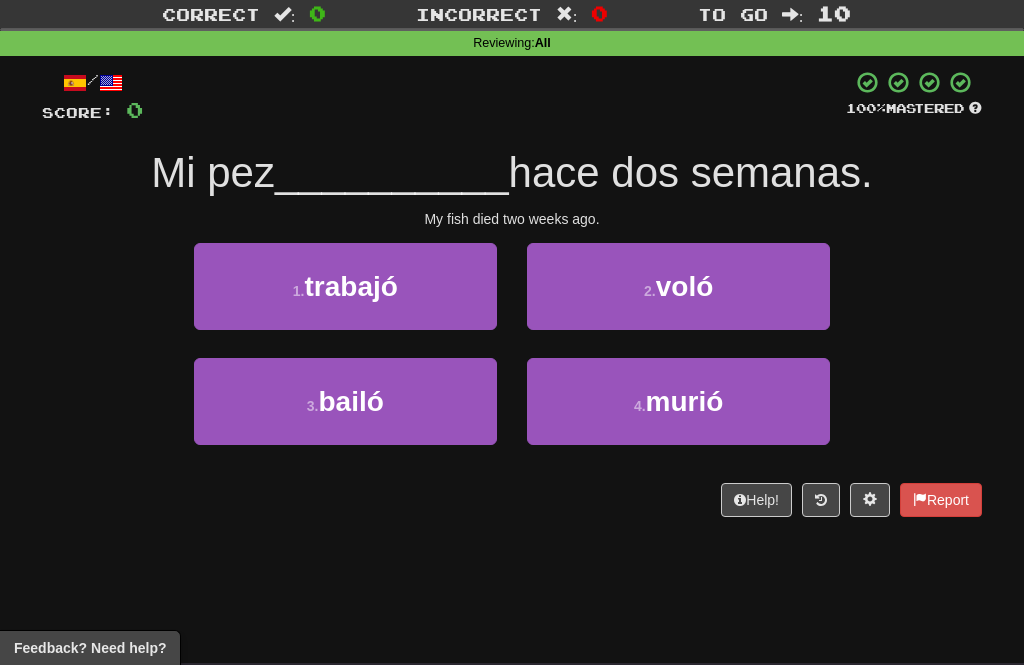 scroll, scrollTop: 49, scrollLeft: 0, axis: vertical 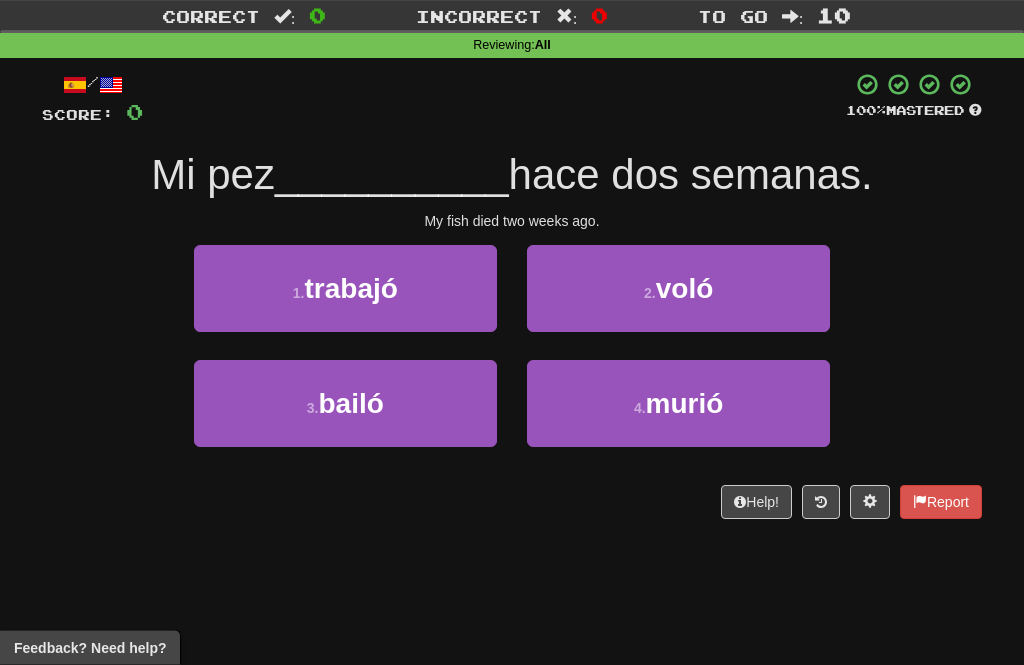 click on "murió" at bounding box center (685, 404) 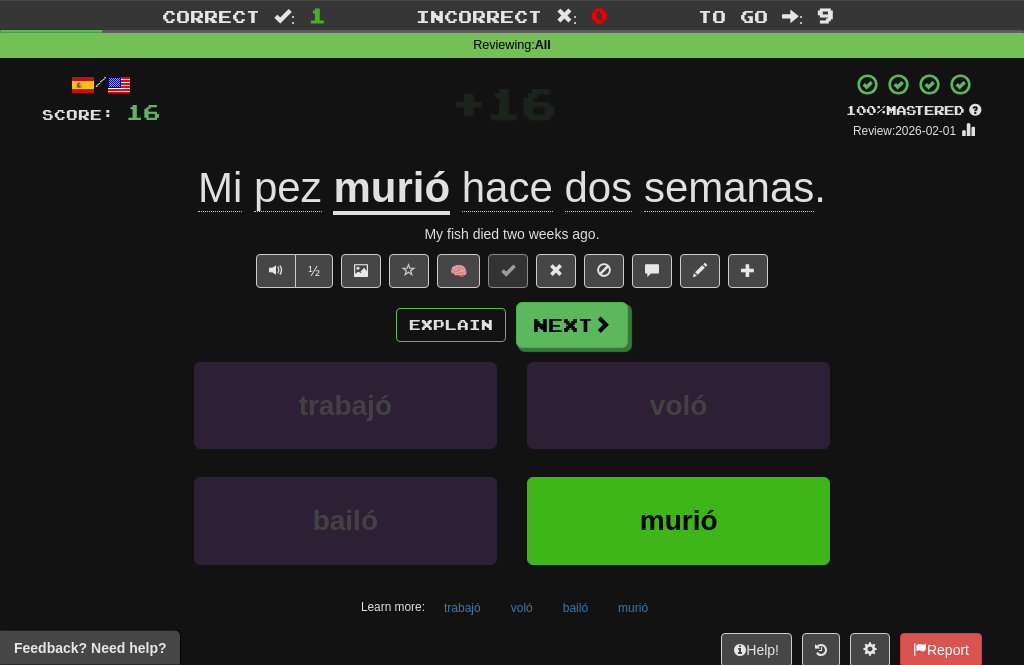 click on "Next" at bounding box center [572, 326] 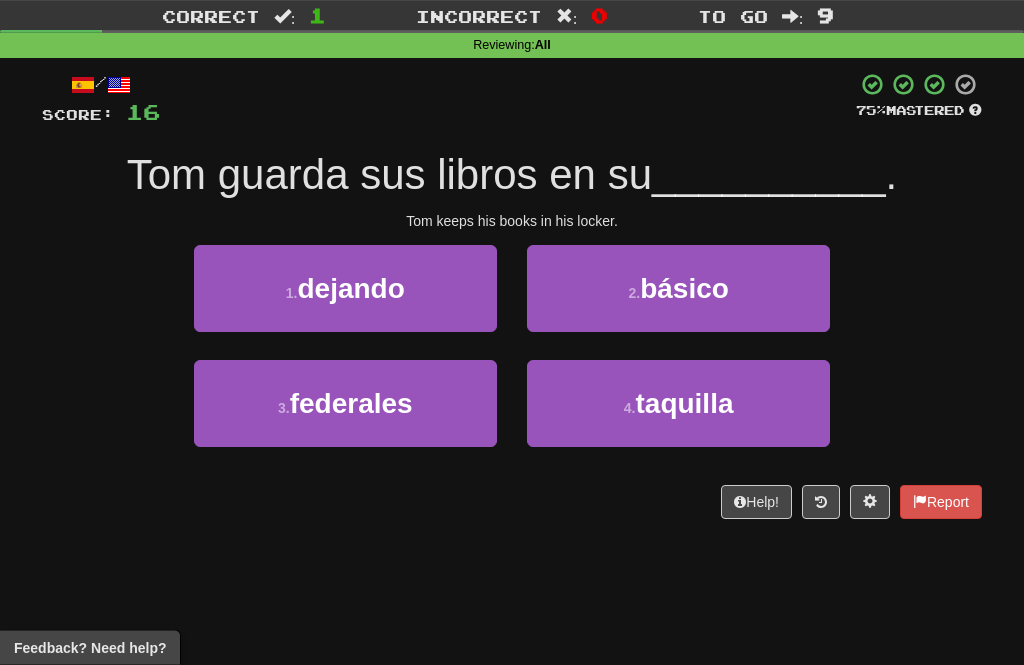 scroll, scrollTop: 50, scrollLeft: 0, axis: vertical 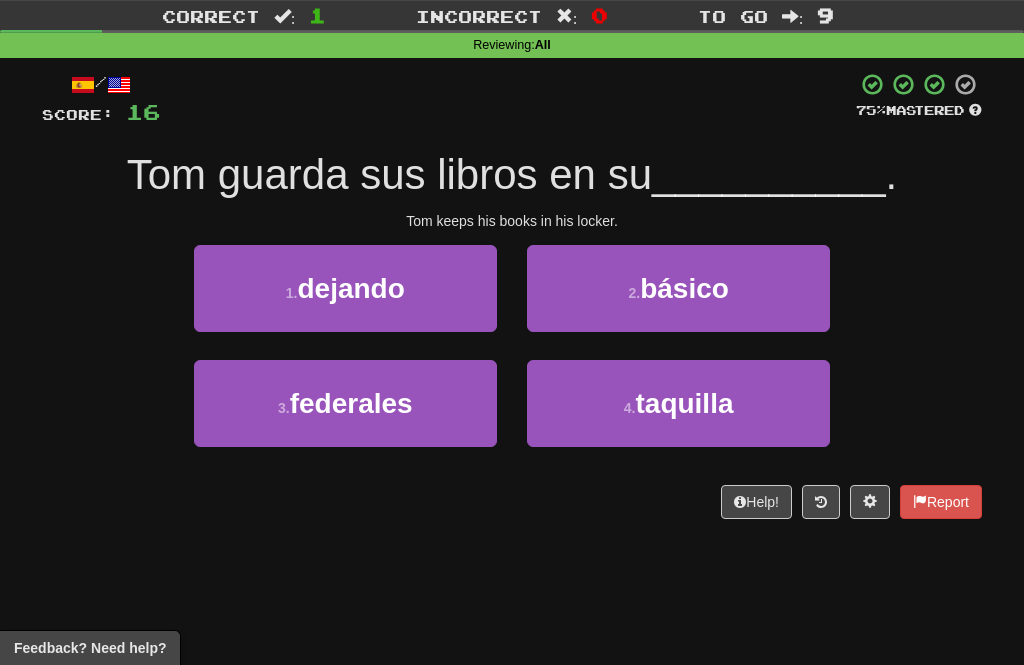 click on "2 ." at bounding box center [634, 293] 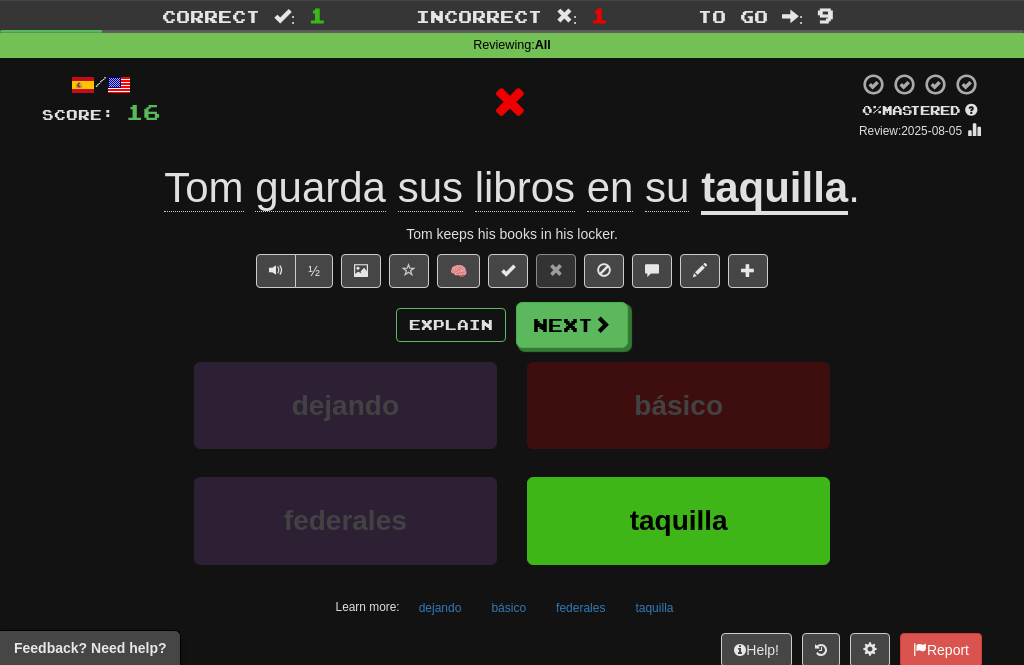 click on "Next" at bounding box center [572, 325] 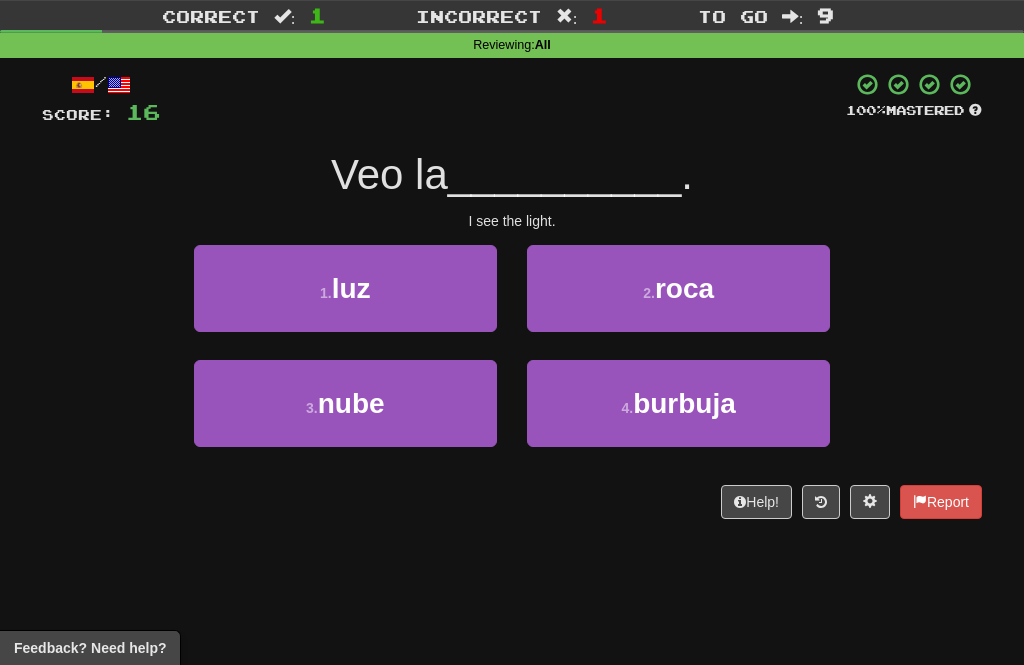 click on "1 .  luz" at bounding box center (345, 288) 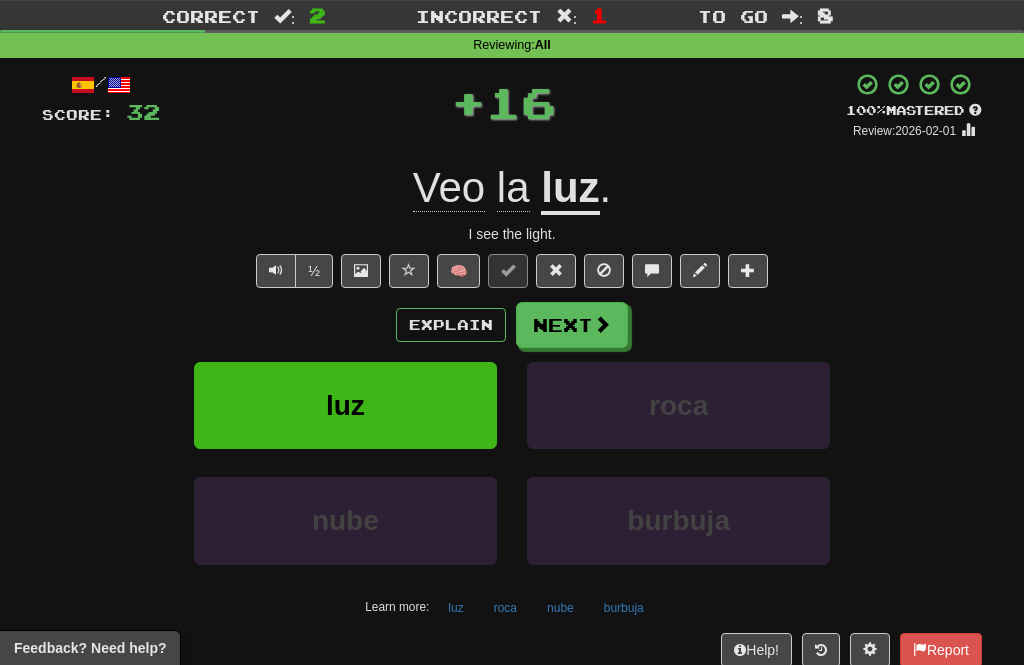 click on "Next" at bounding box center [572, 325] 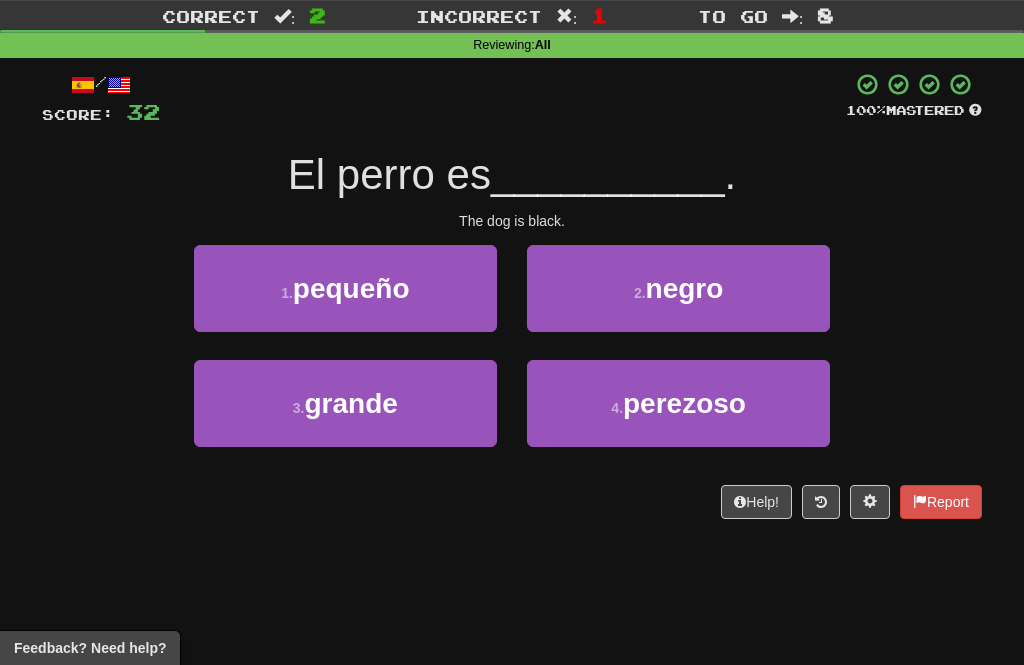 click on "2 .  negro" at bounding box center (678, 288) 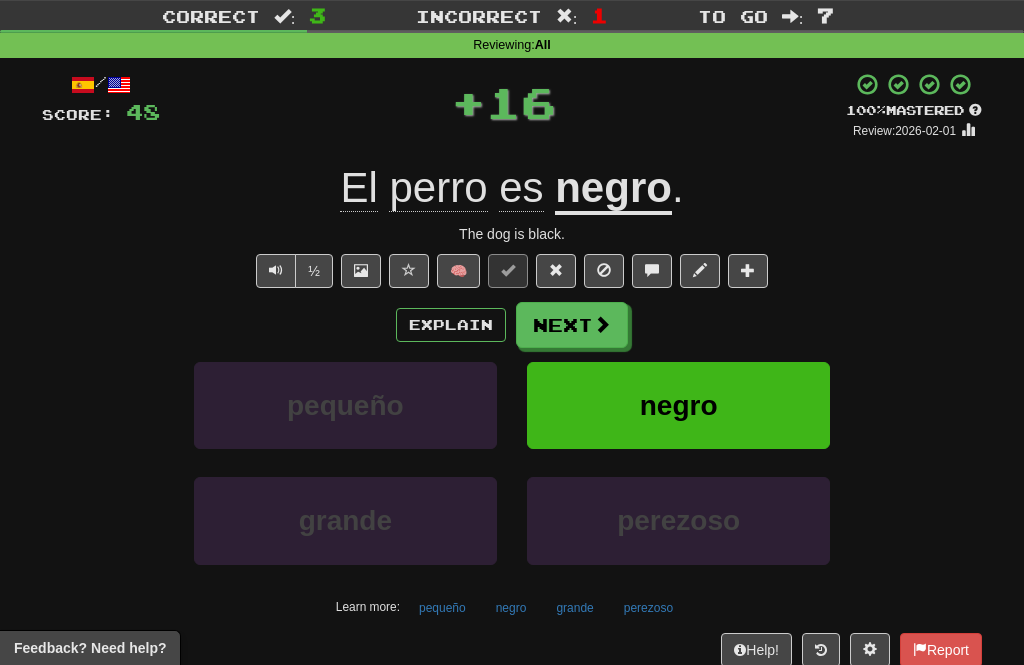 click on "Next" at bounding box center (572, 325) 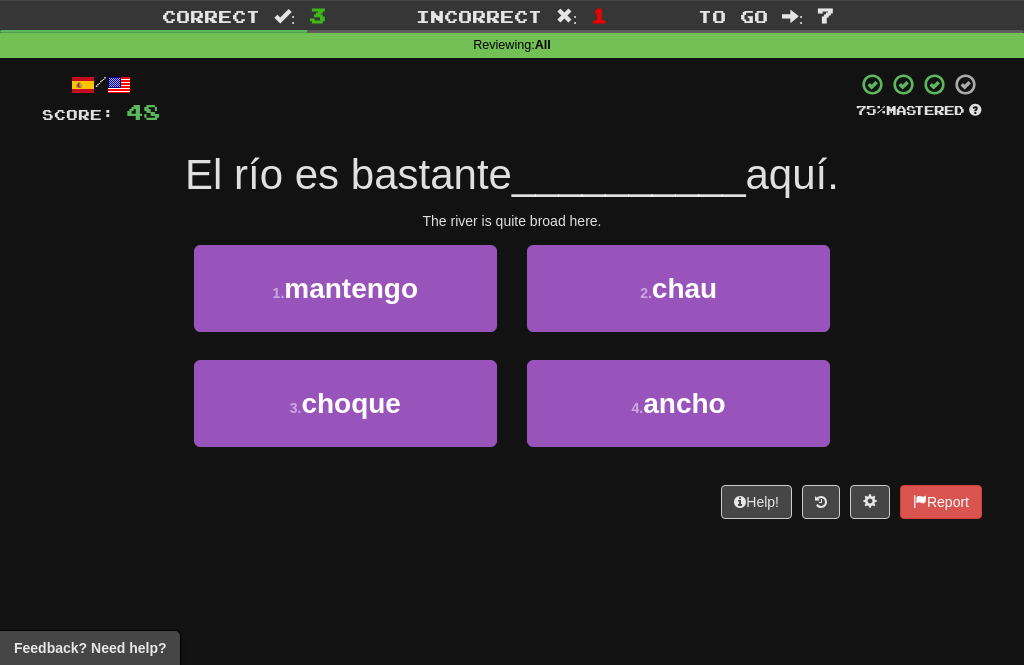 click on "chau" at bounding box center (684, 288) 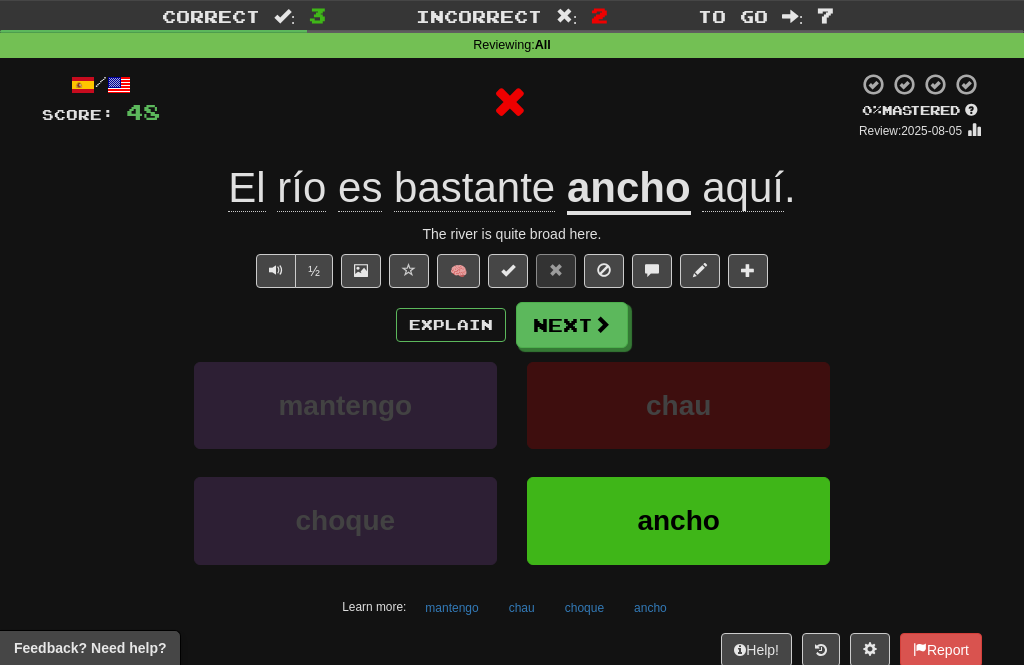click at bounding box center [602, 324] 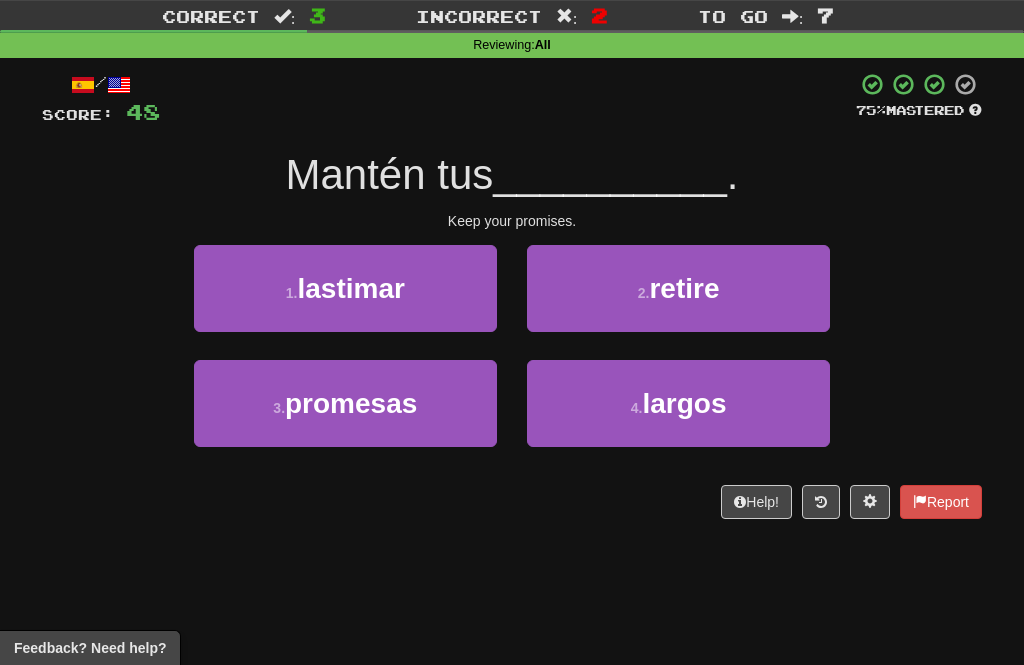 click on "promesas" at bounding box center [351, 403] 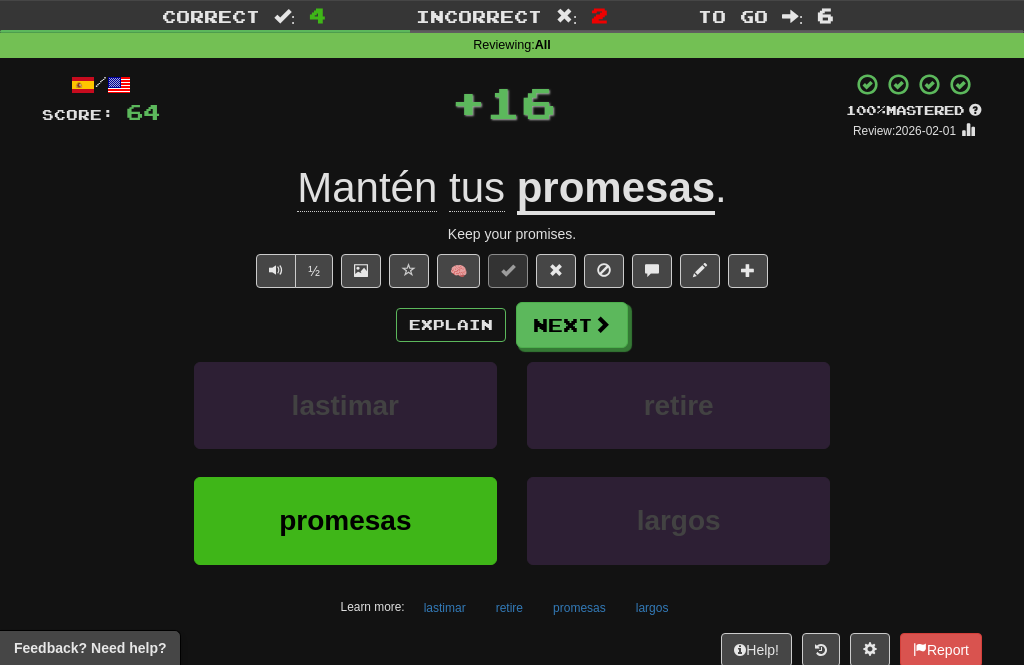 click on "Next" at bounding box center (572, 325) 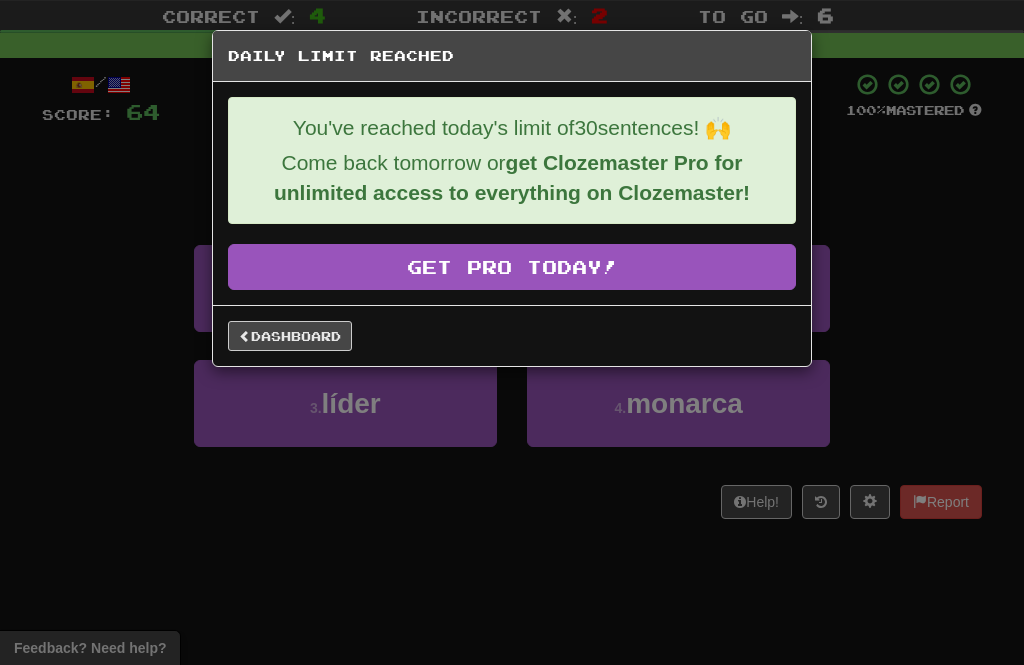click on "Dashboard" at bounding box center [290, 336] 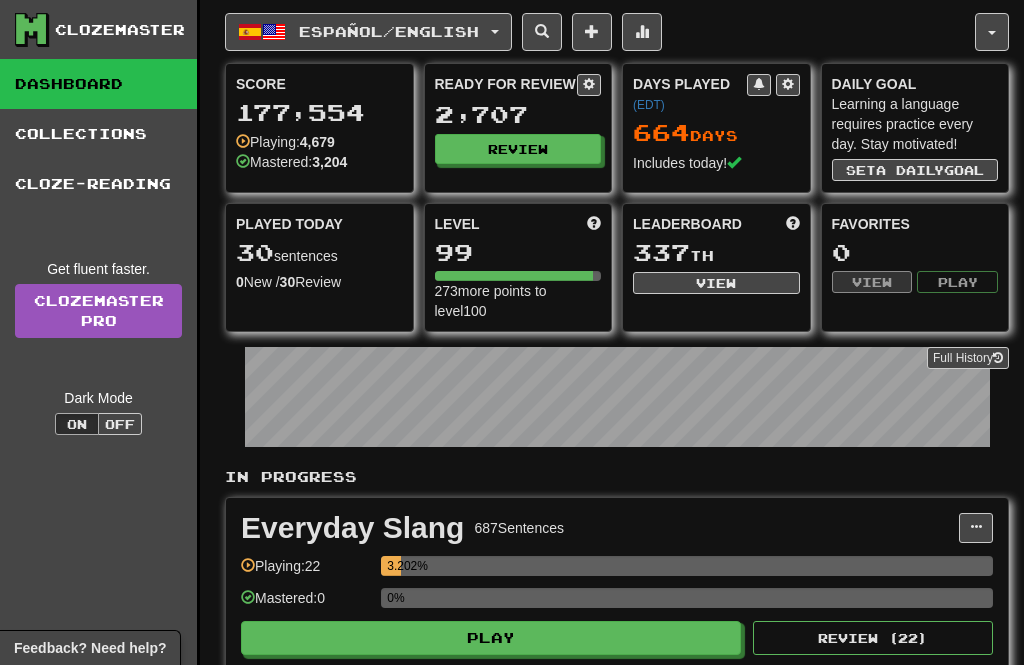 scroll, scrollTop: 0, scrollLeft: 0, axis: both 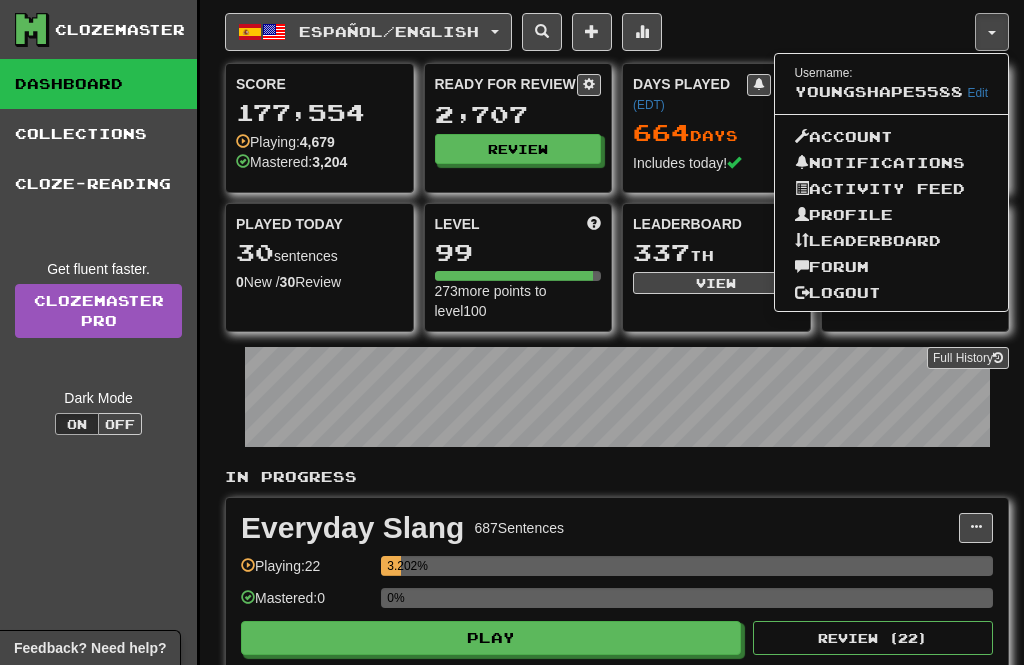 click on "Logout" at bounding box center [892, 293] 